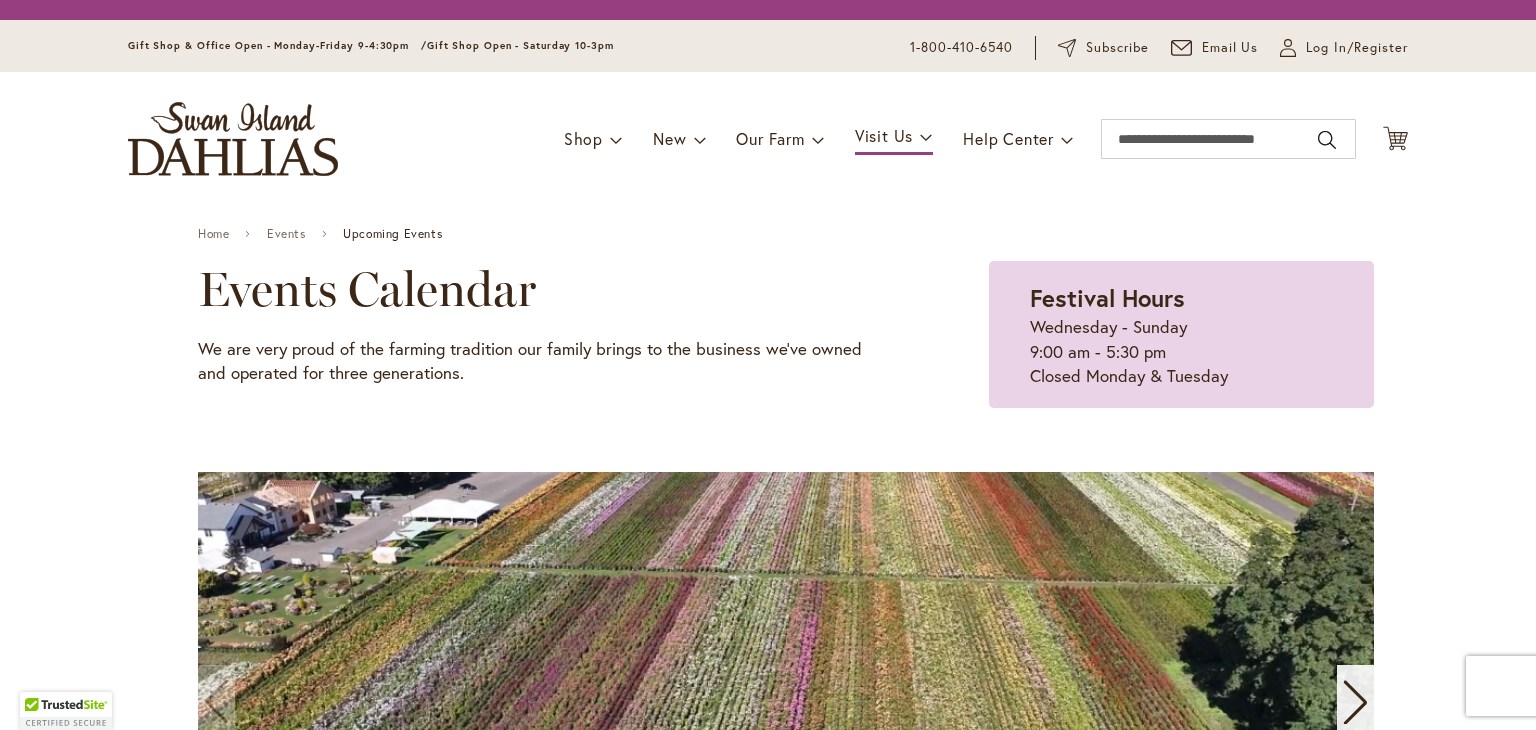 scroll, scrollTop: 0, scrollLeft: 0, axis: both 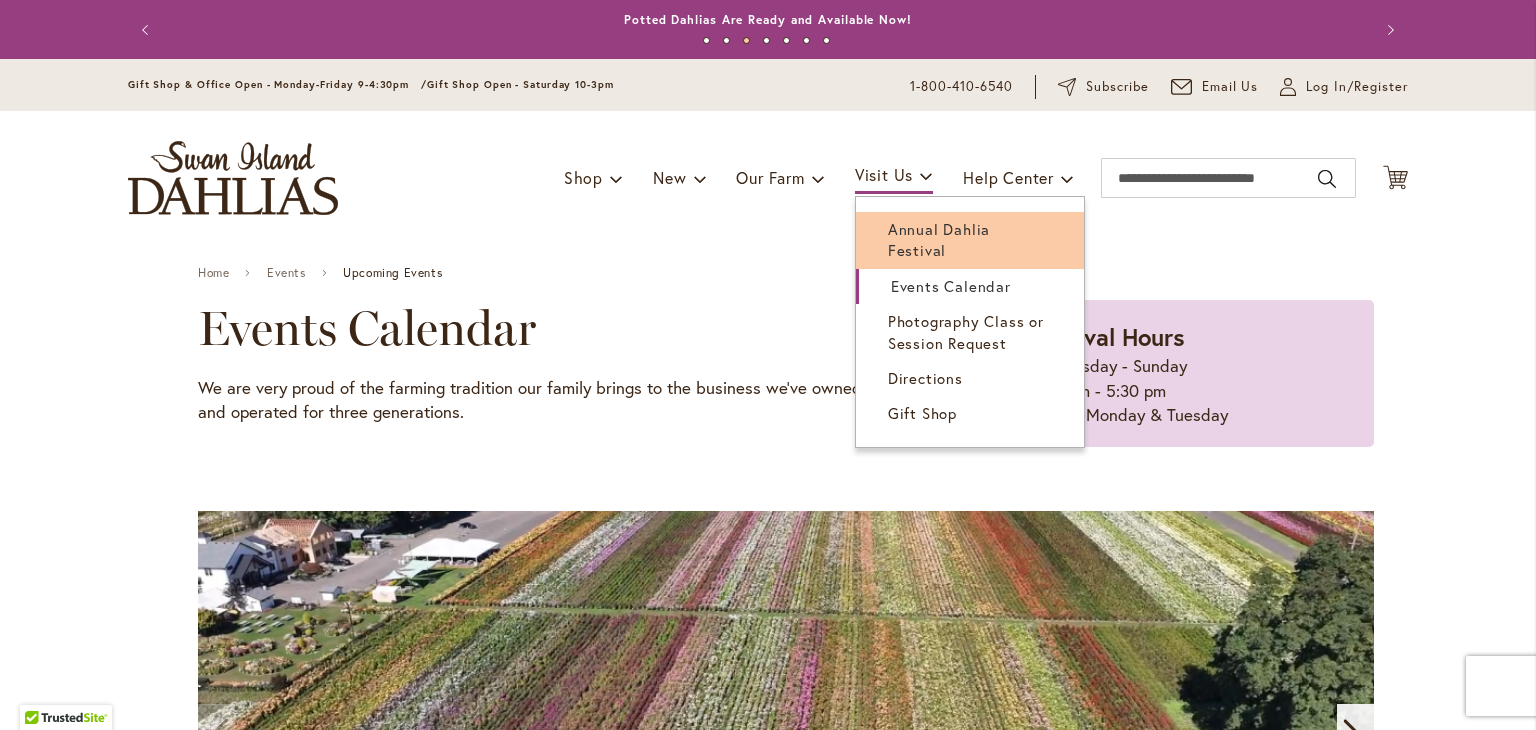 click on "Annual Dahlia Festival" at bounding box center (970, 240) 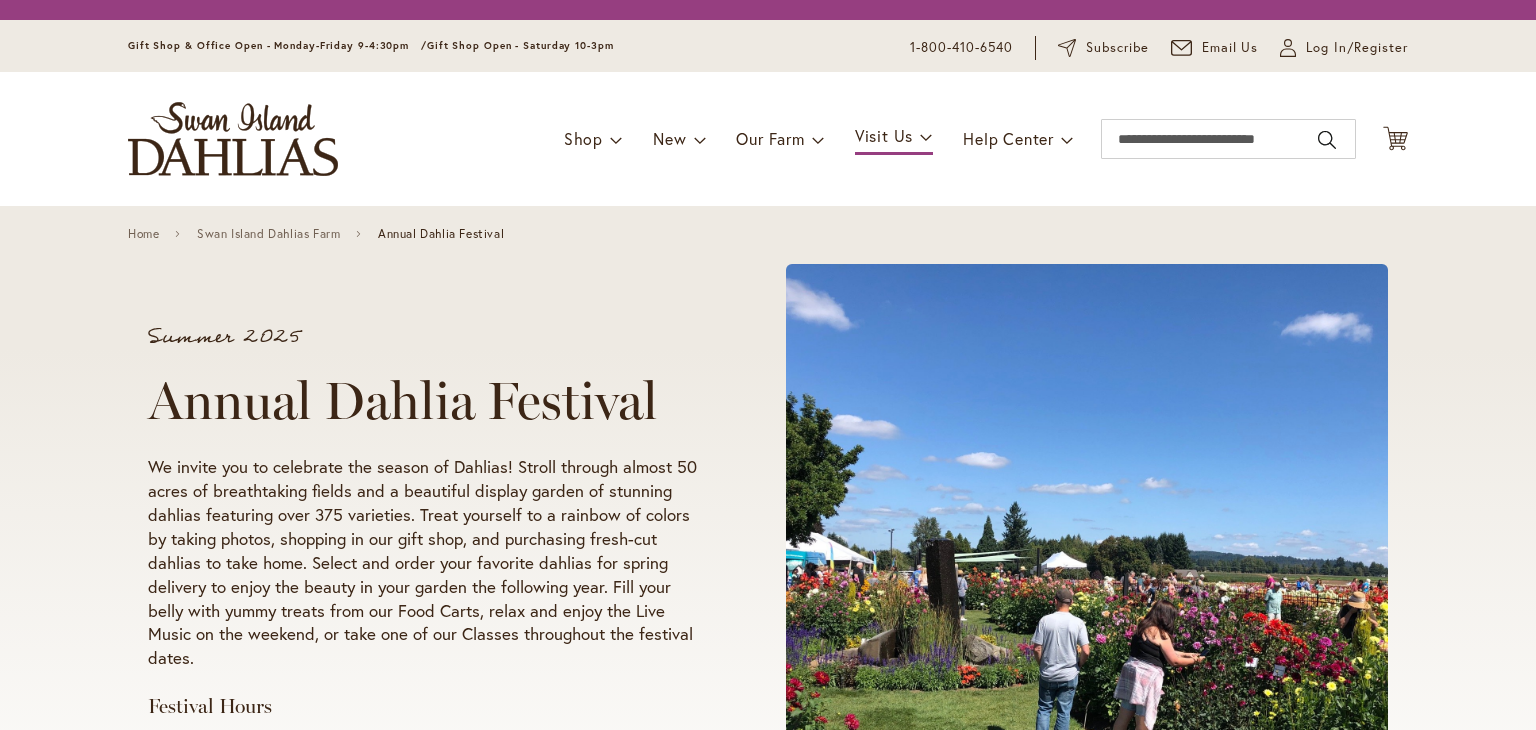scroll, scrollTop: 0, scrollLeft: 0, axis: both 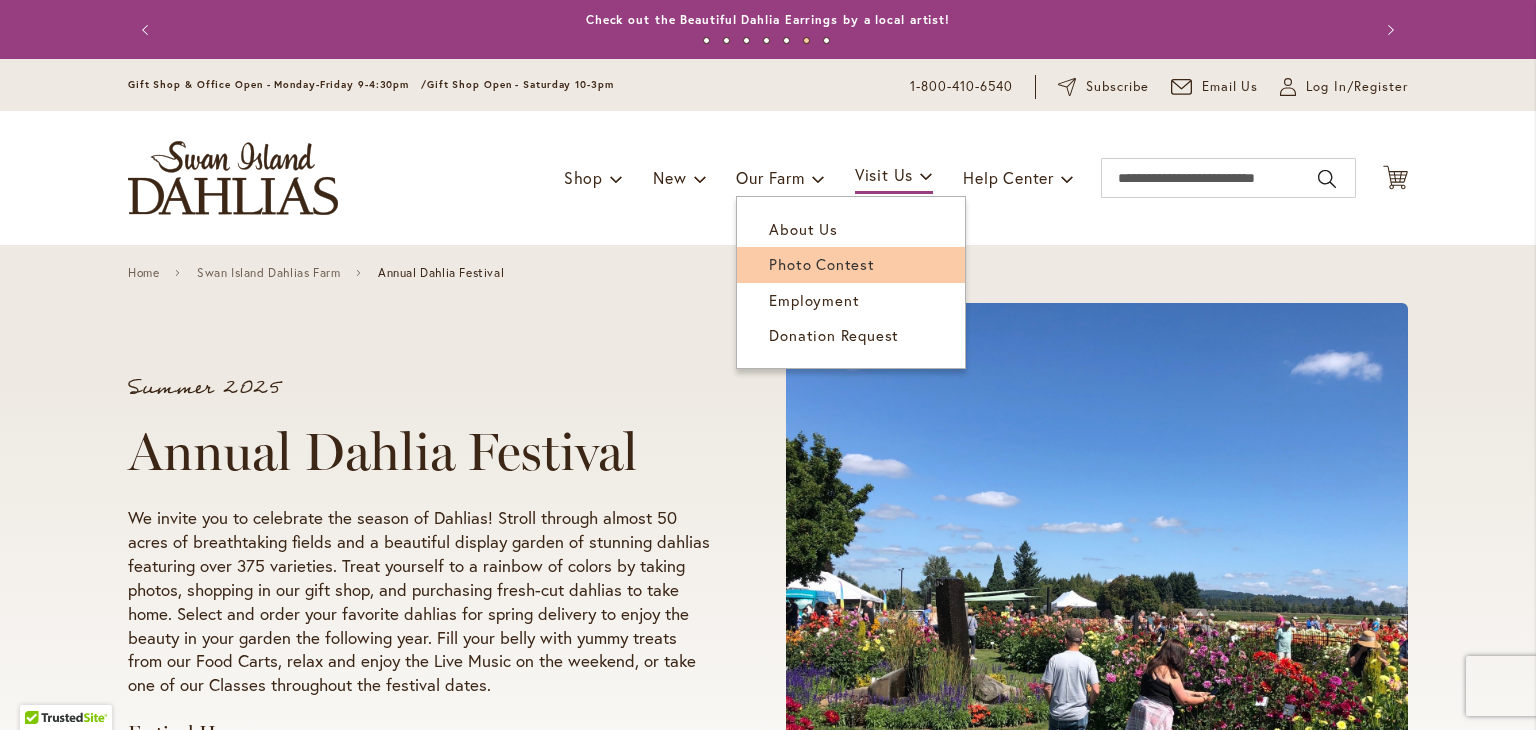 click on "Photo Contest" at bounding box center [821, 264] 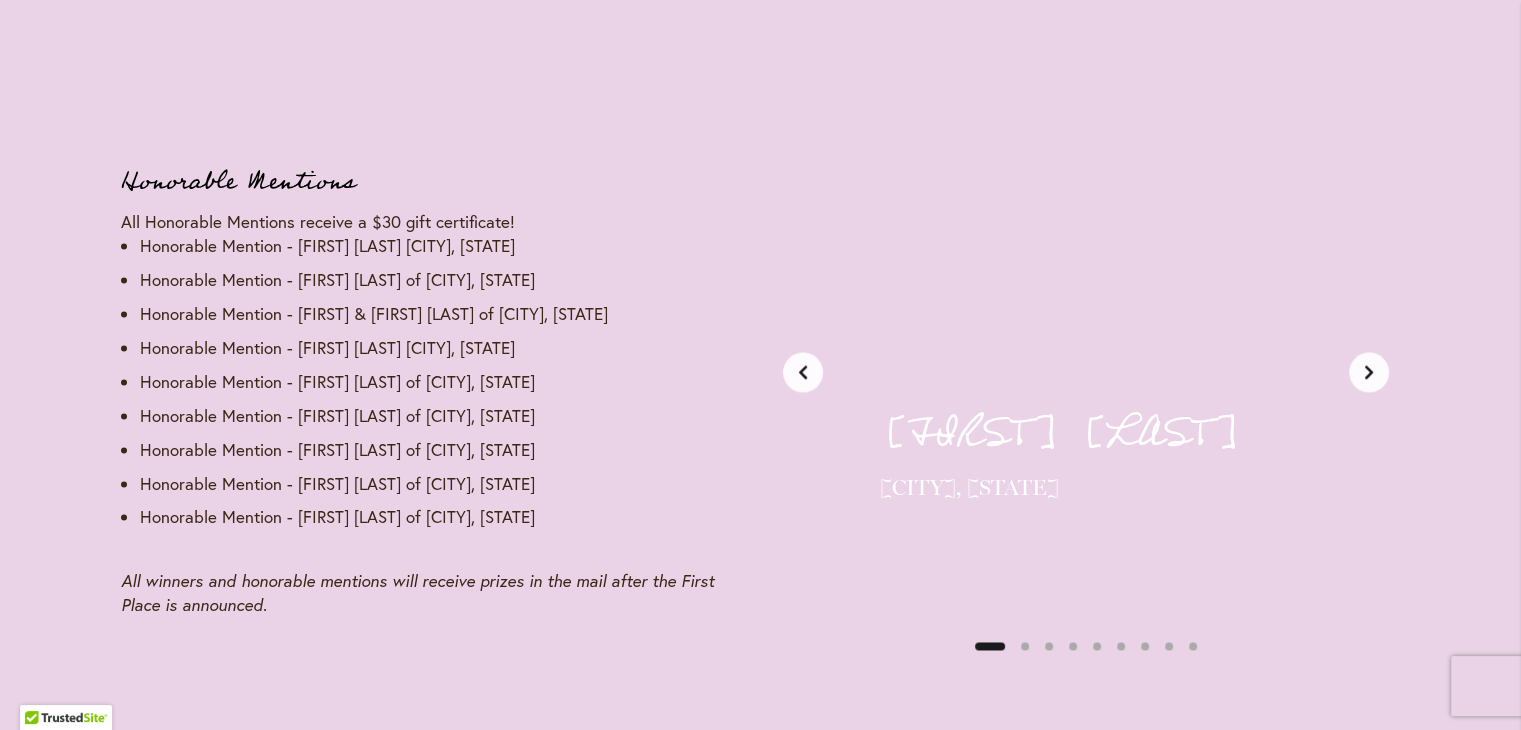 scroll, scrollTop: 2938, scrollLeft: 0, axis: vertical 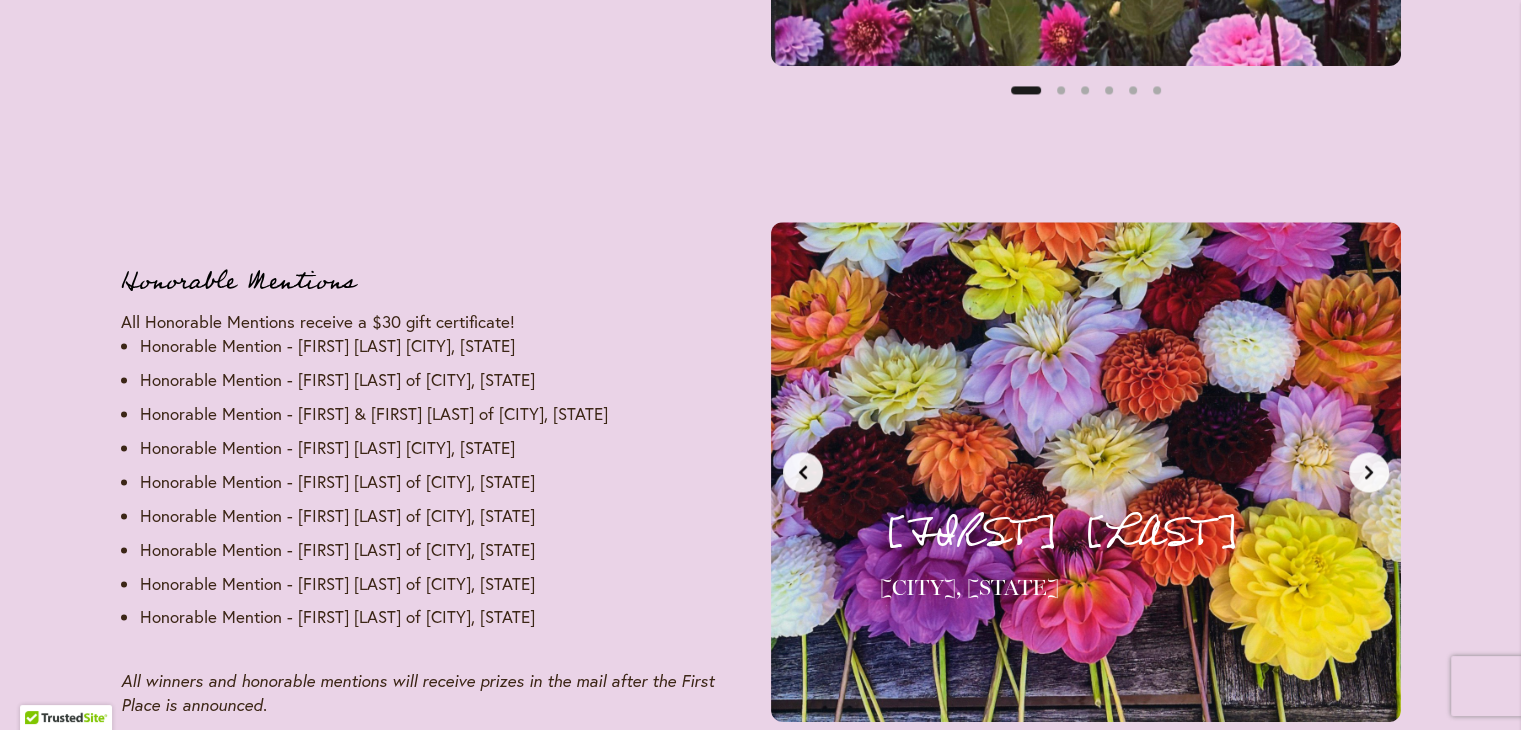 click at bounding box center [1369, 472] 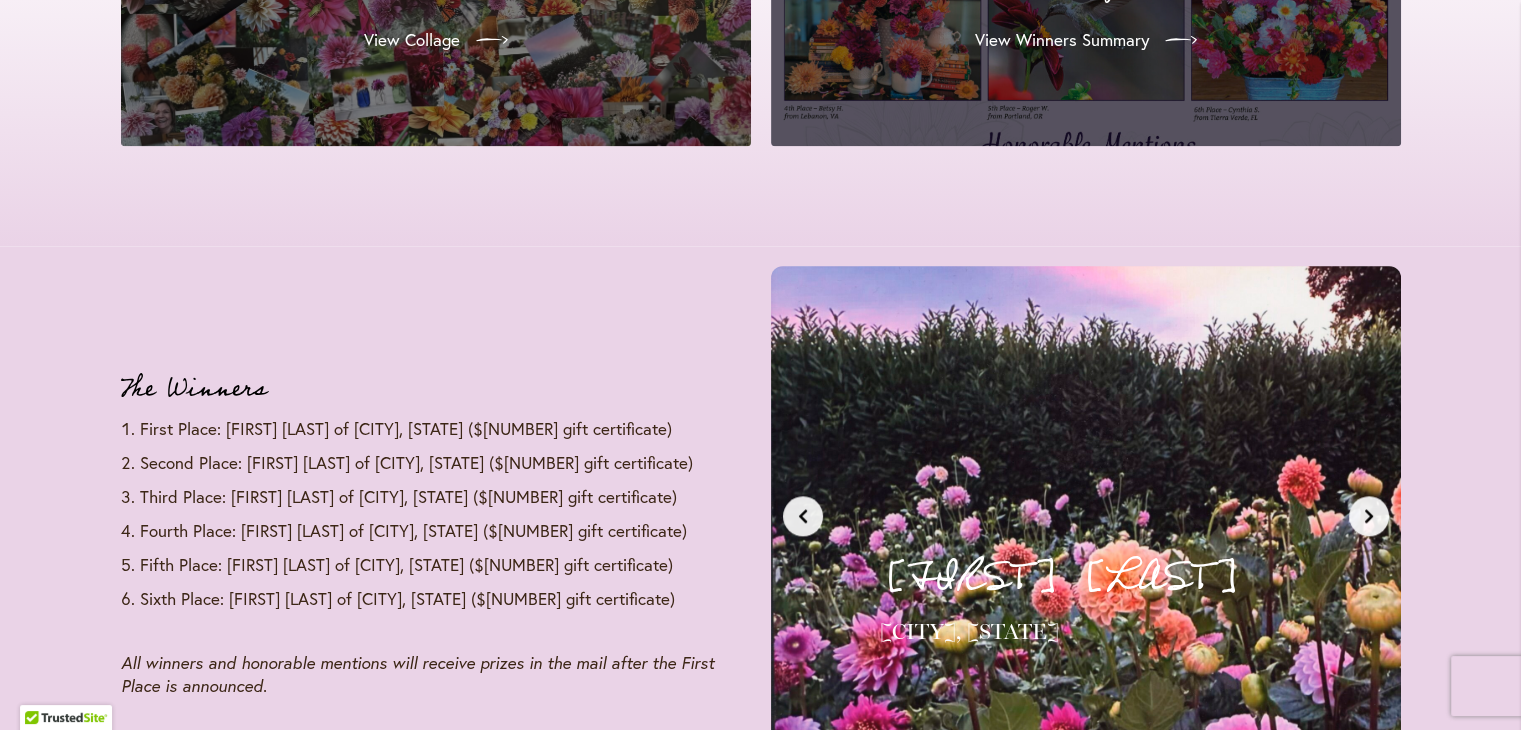 scroll, scrollTop: 2338, scrollLeft: 0, axis: vertical 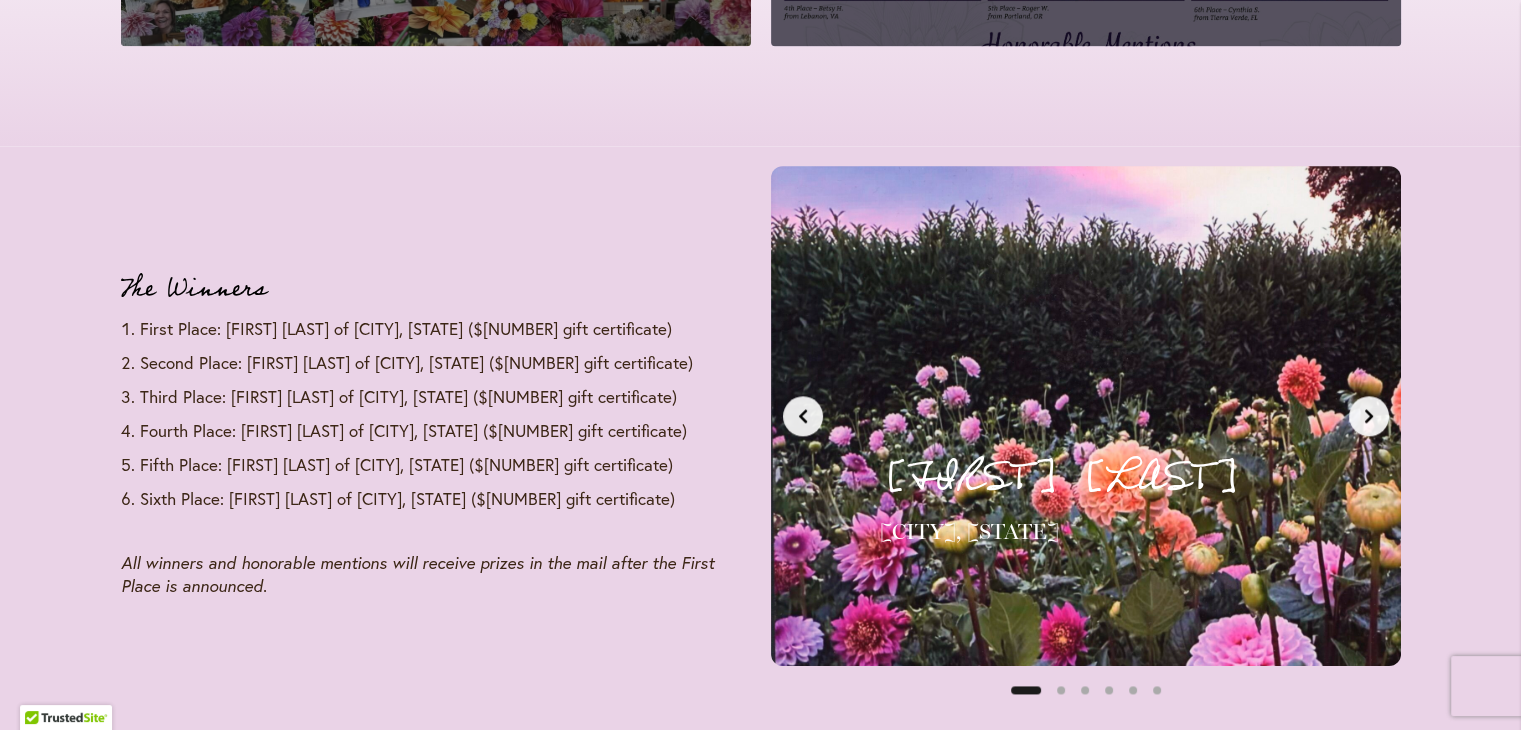 click 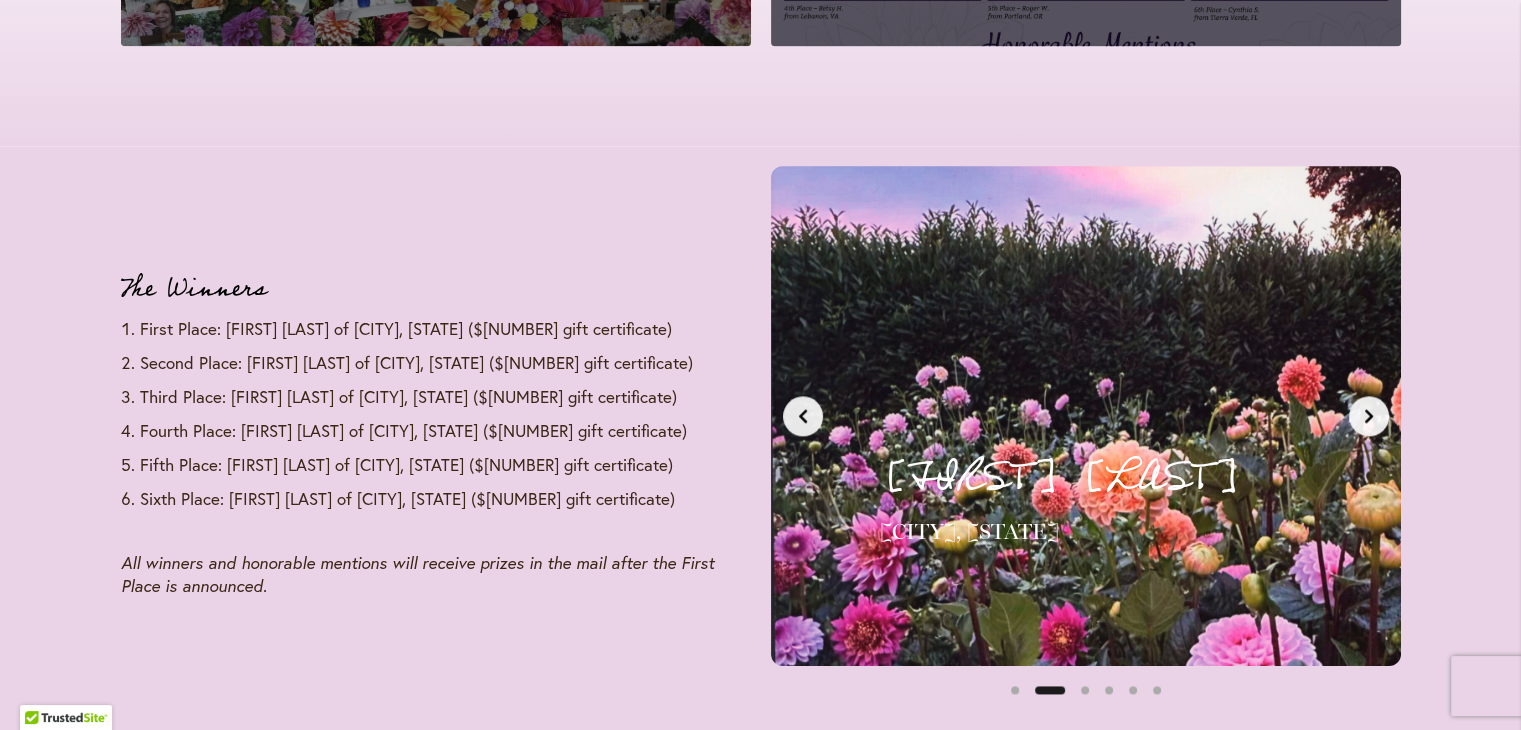 scroll, scrollTop: 0, scrollLeft: 660, axis: horizontal 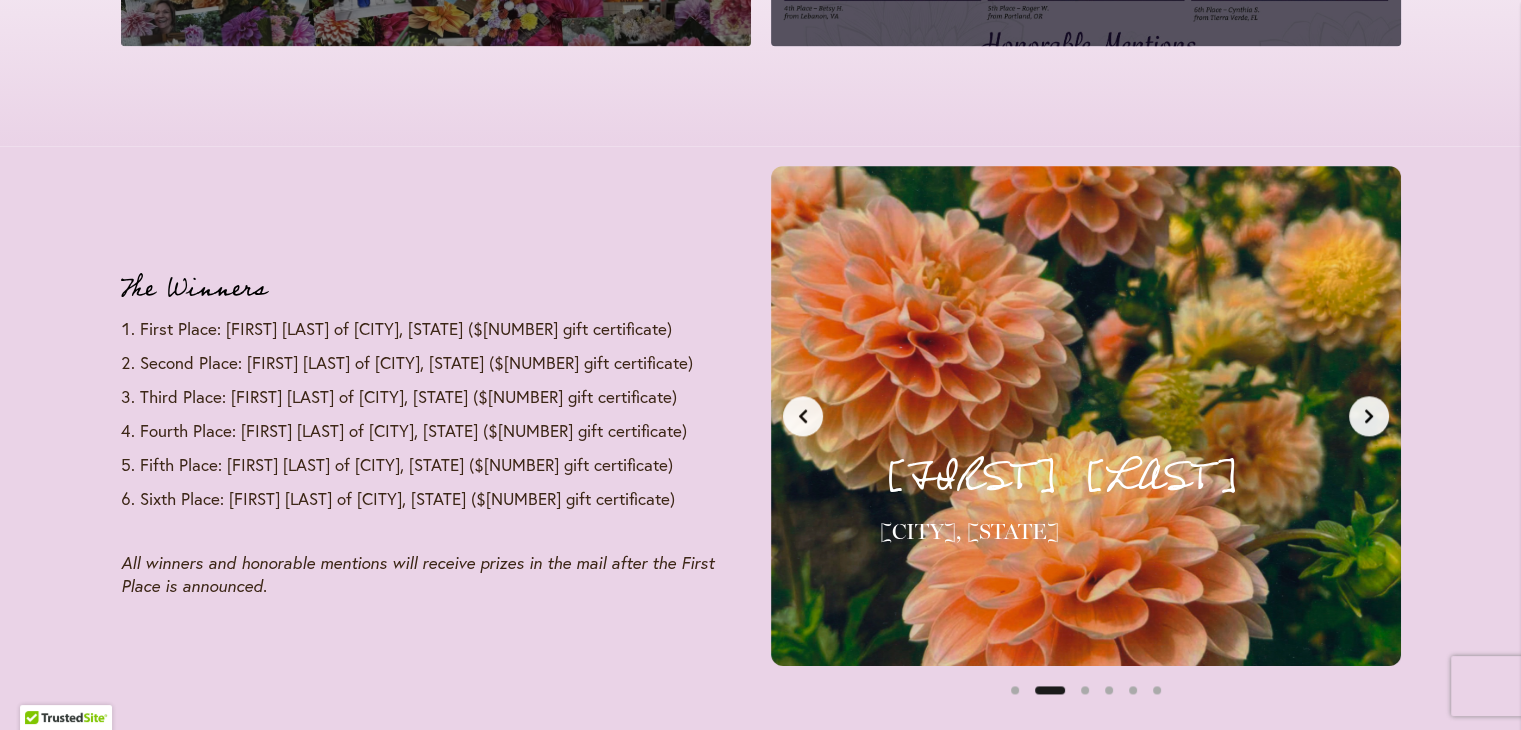 click 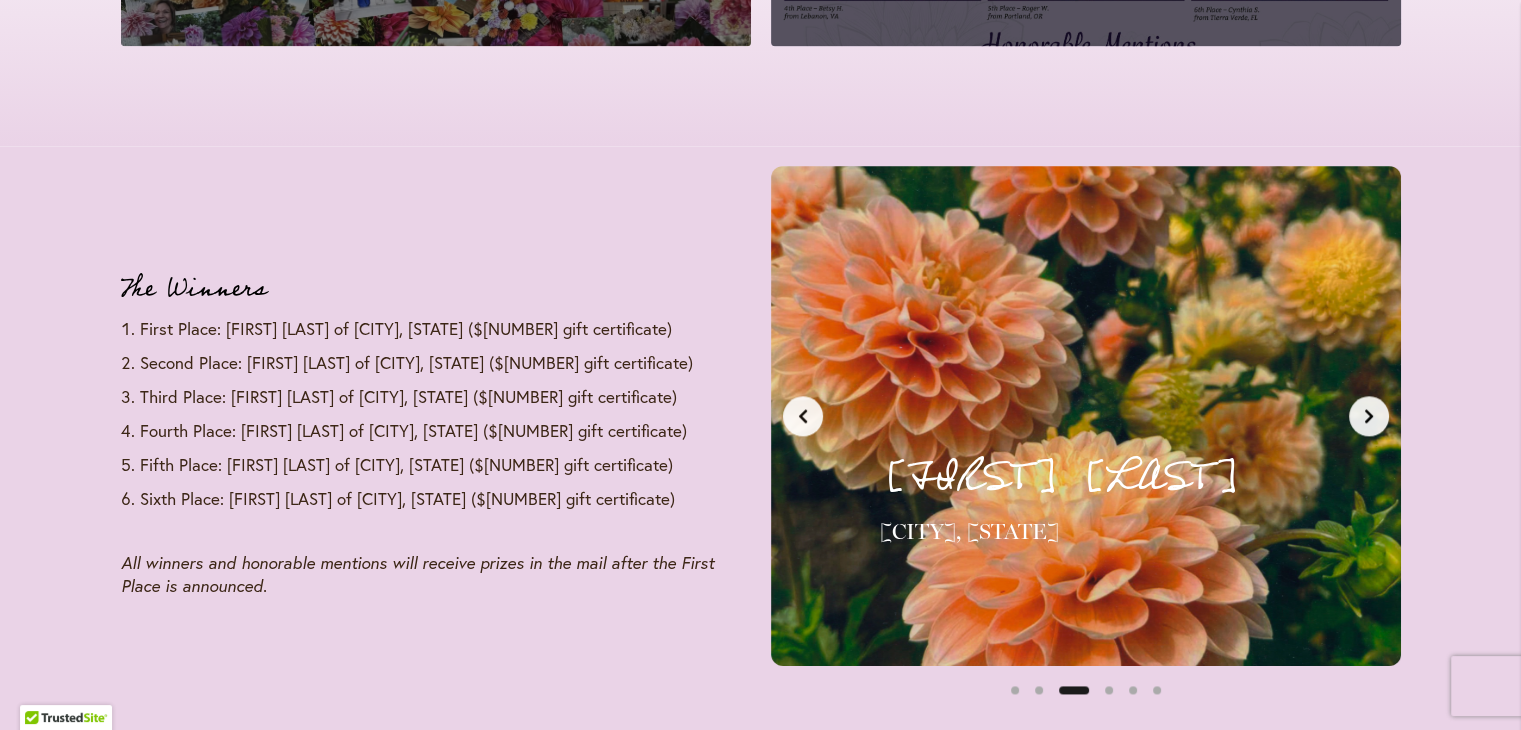 scroll, scrollTop: 0, scrollLeft: 1320, axis: horizontal 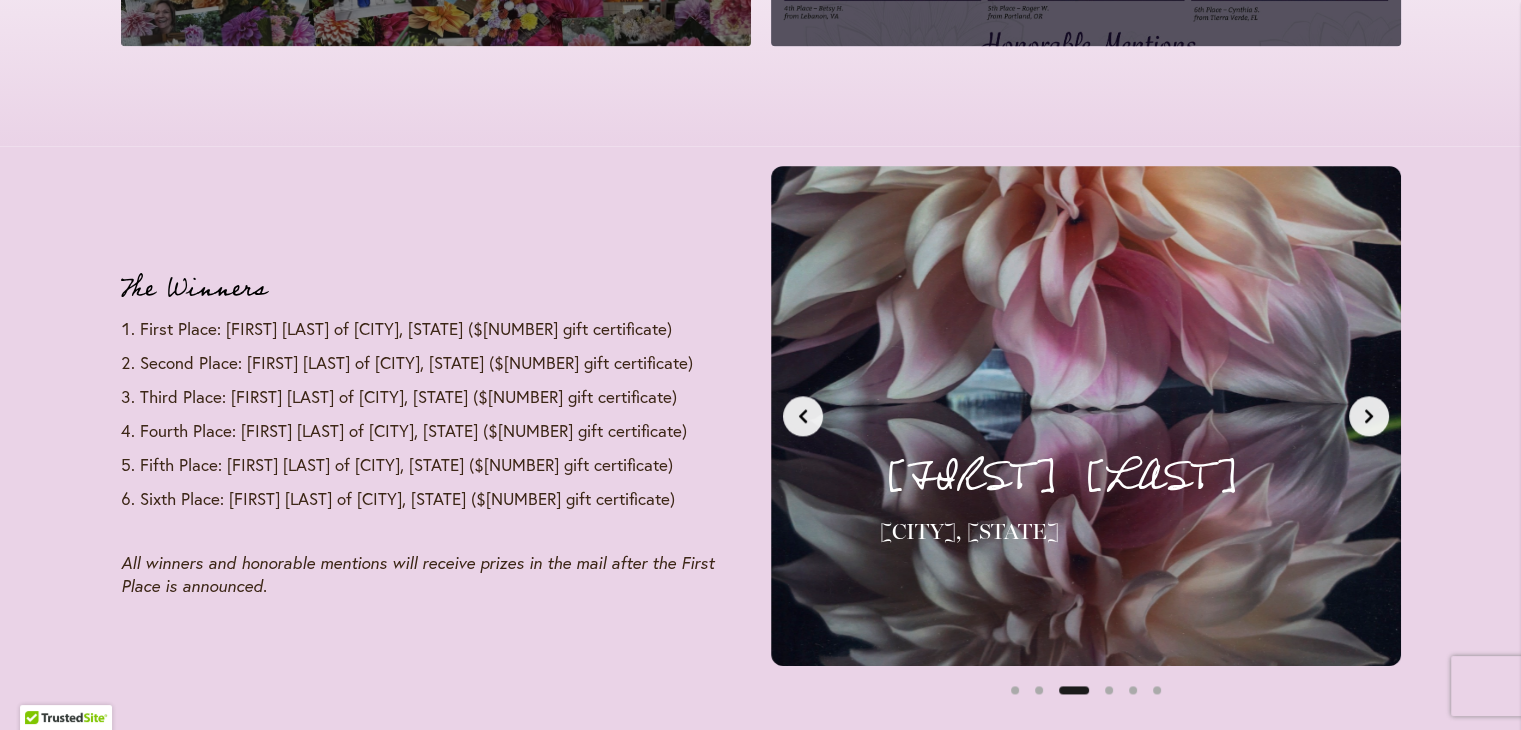 click 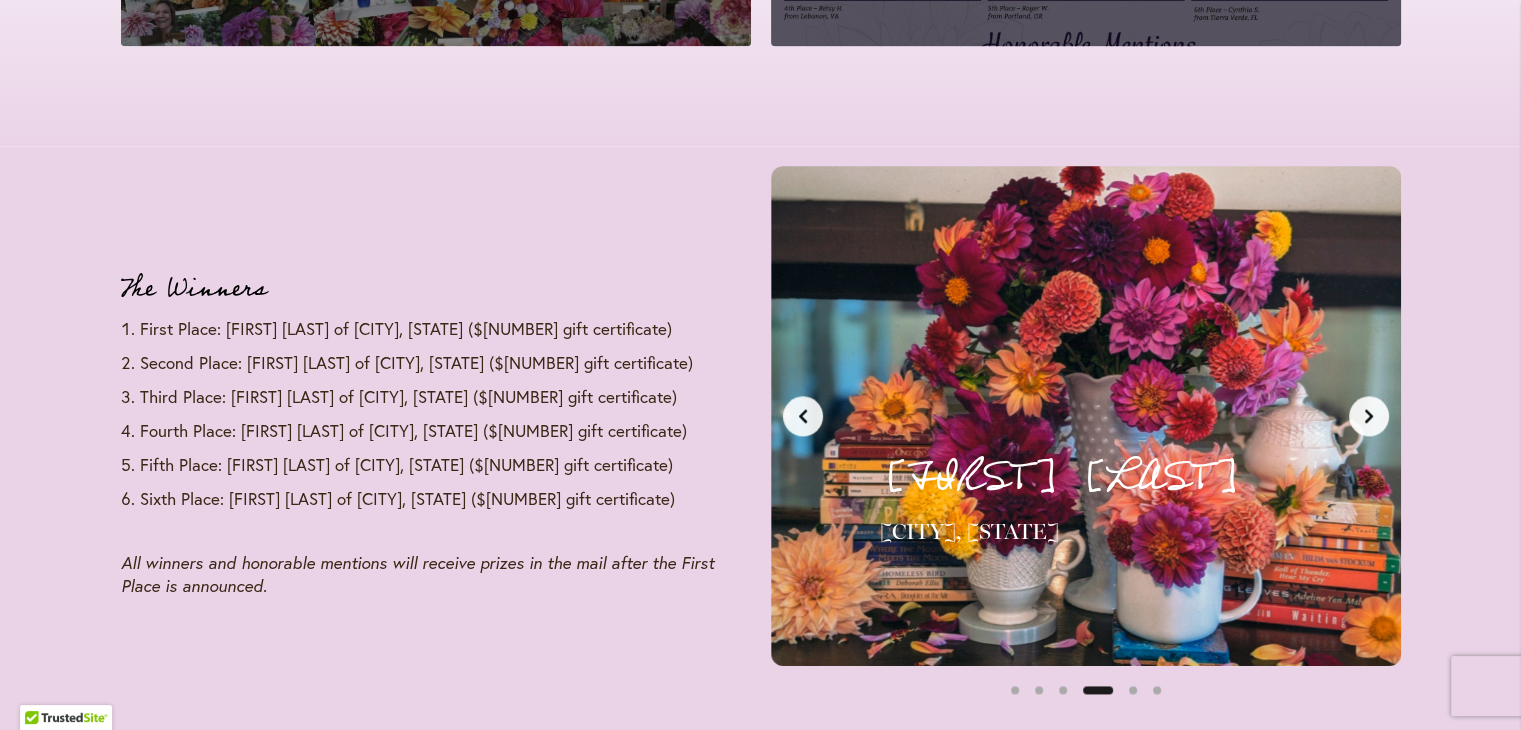 click 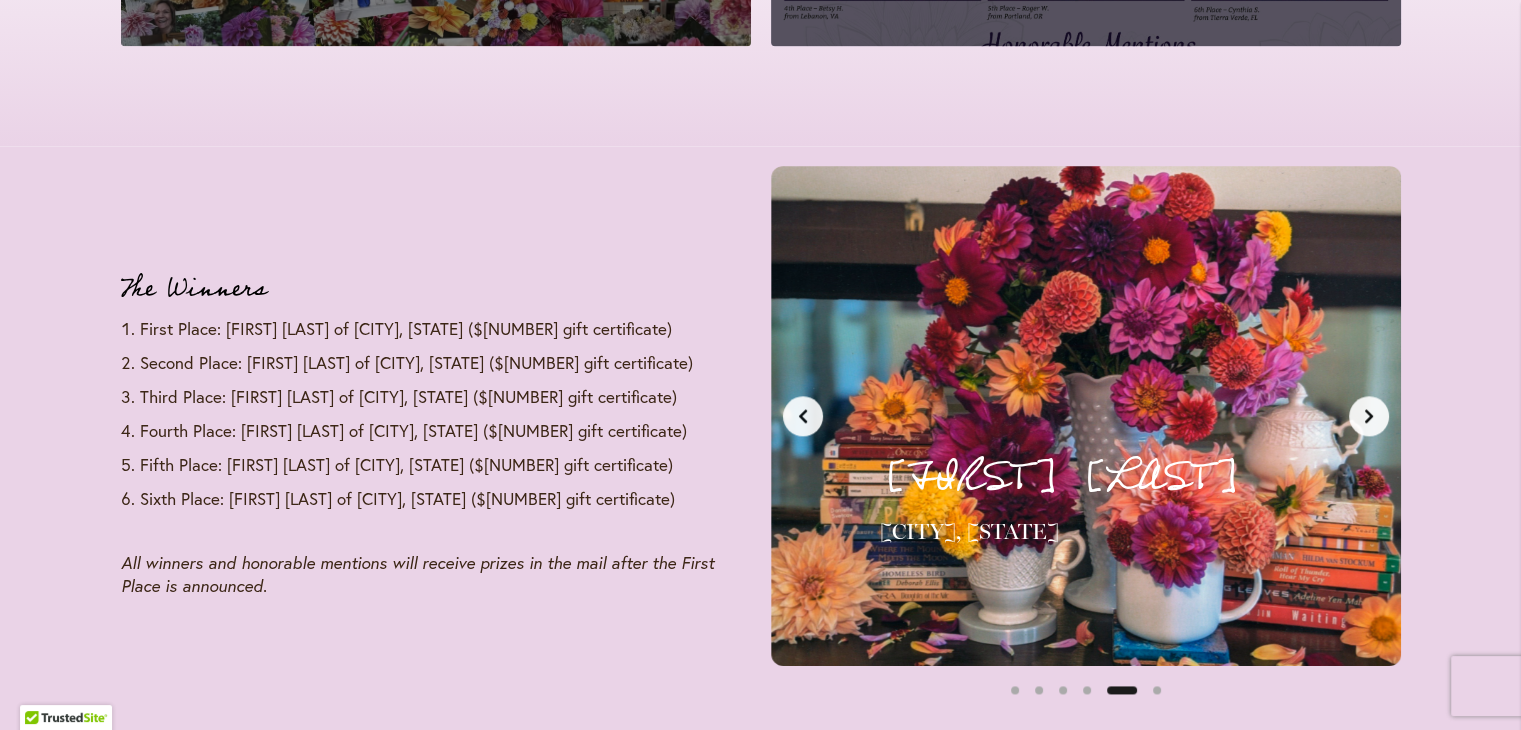 scroll, scrollTop: 0, scrollLeft: 2640, axis: horizontal 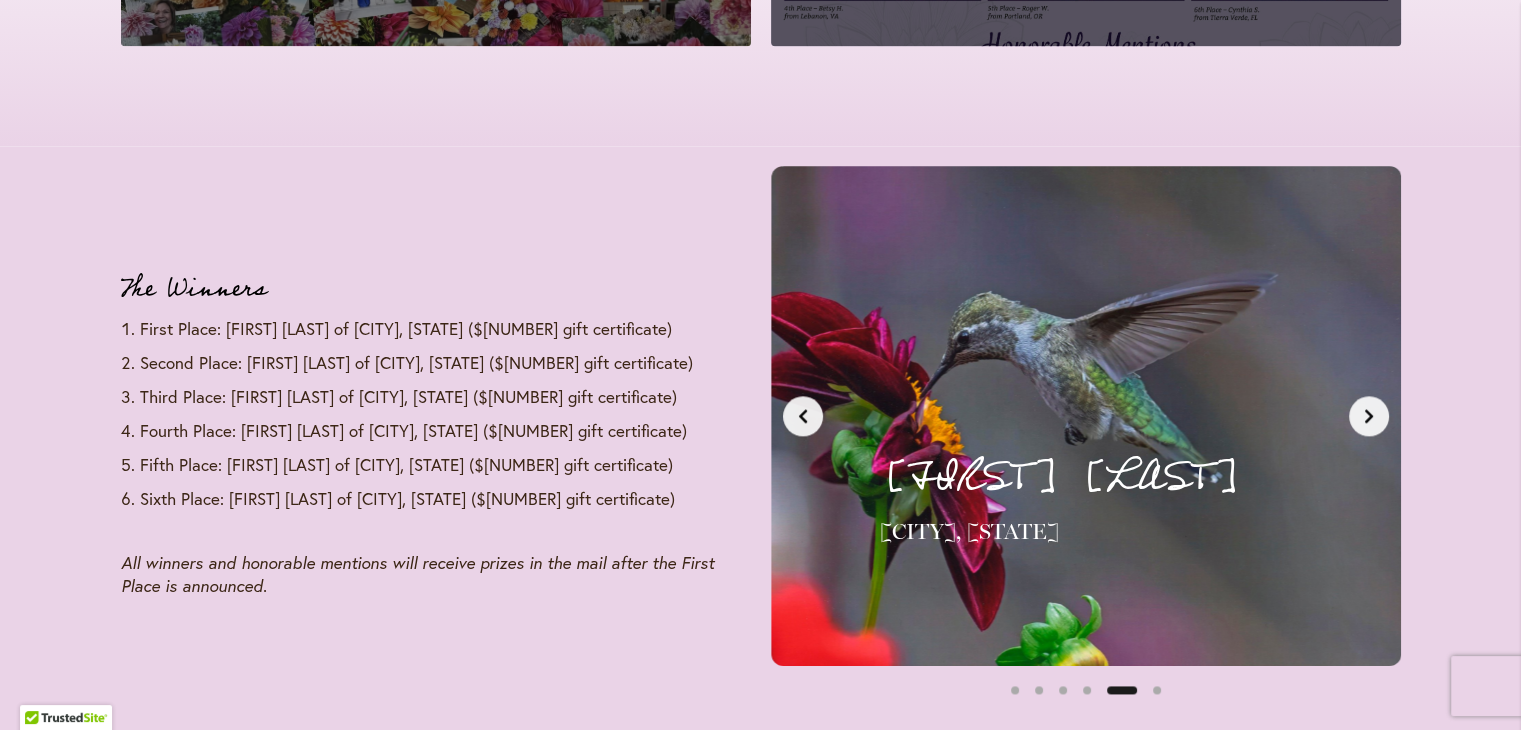 click 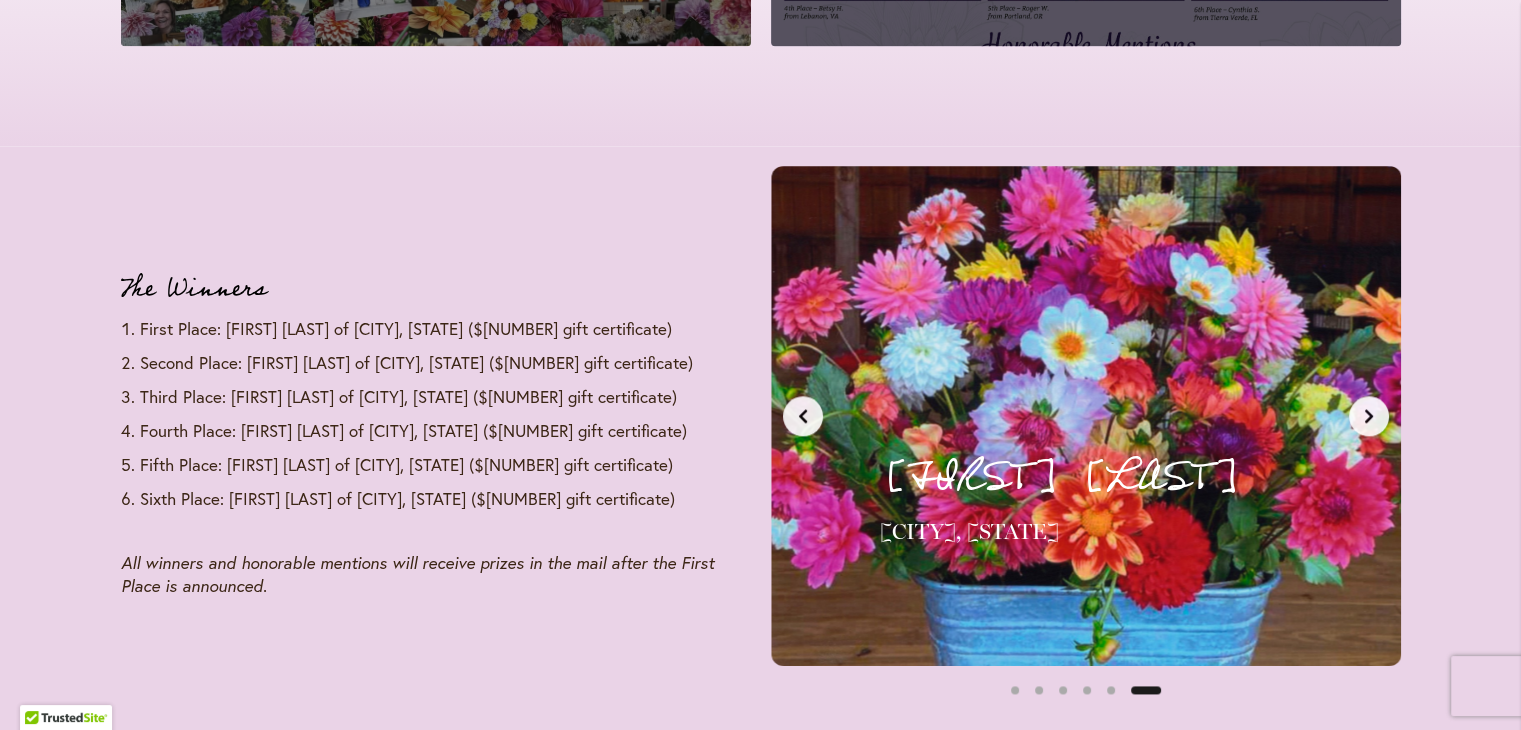 click 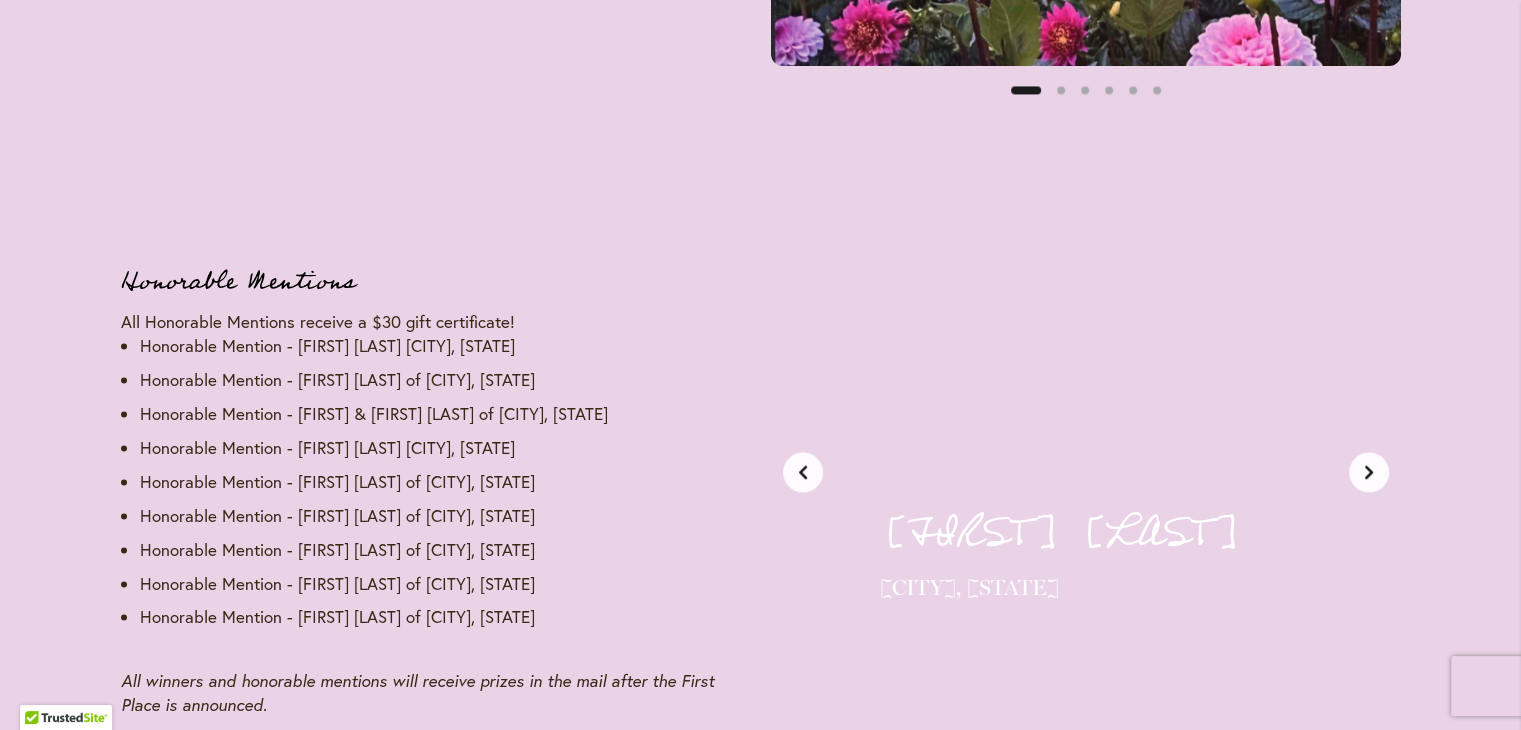 scroll, scrollTop: 3038, scrollLeft: 0, axis: vertical 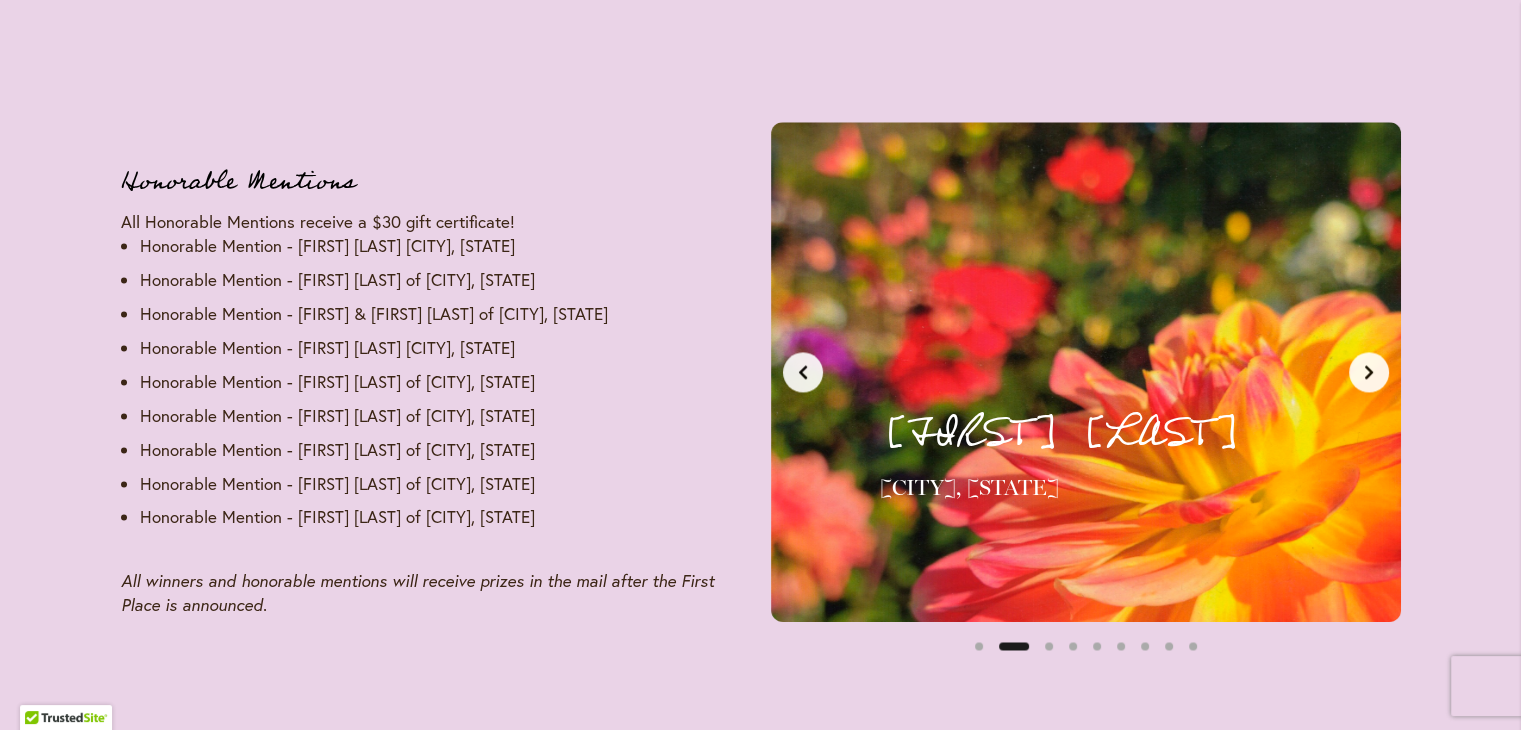 click at bounding box center [1369, 372] 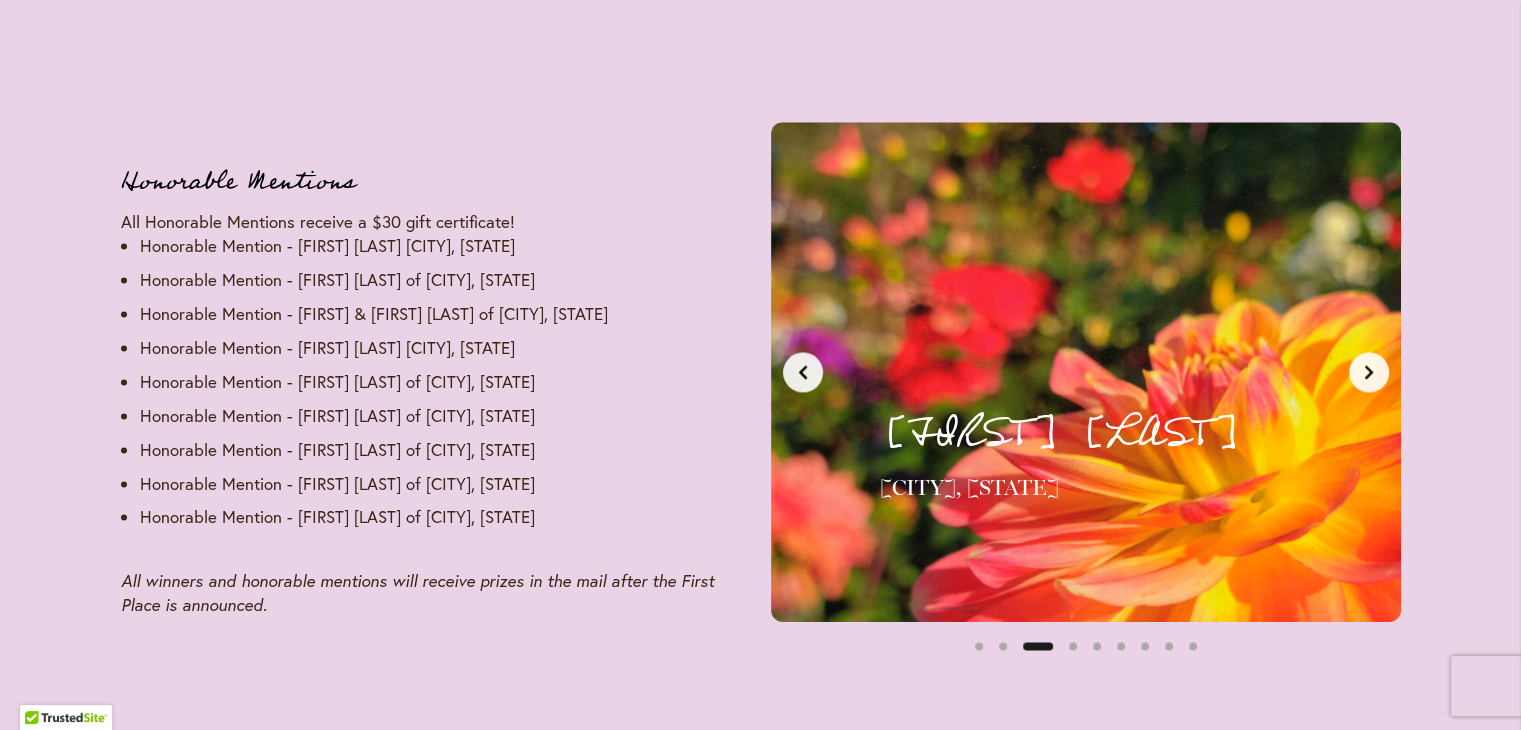 scroll, scrollTop: 0, scrollLeft: 1320, axis: horizontal 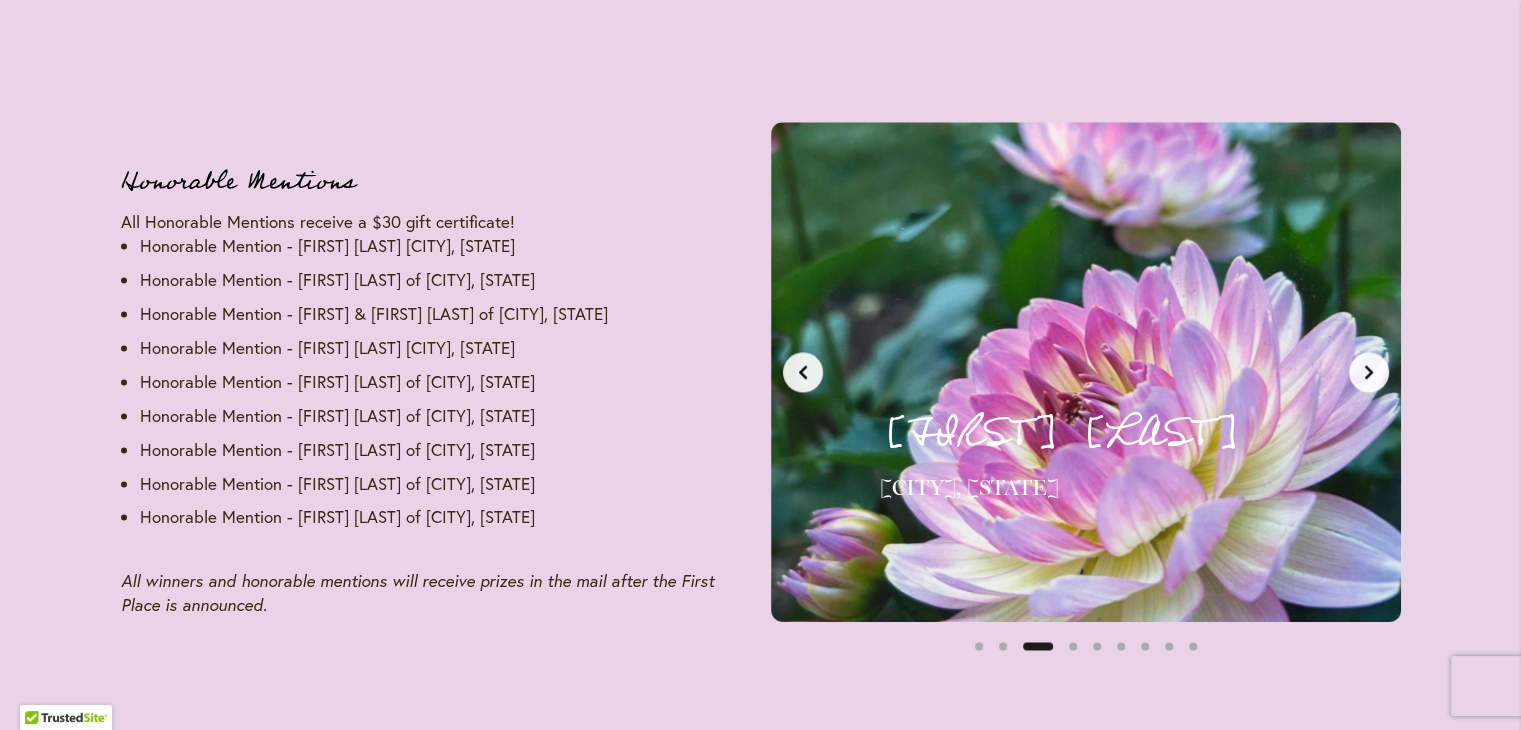 click at bounding box center (1369, 372) 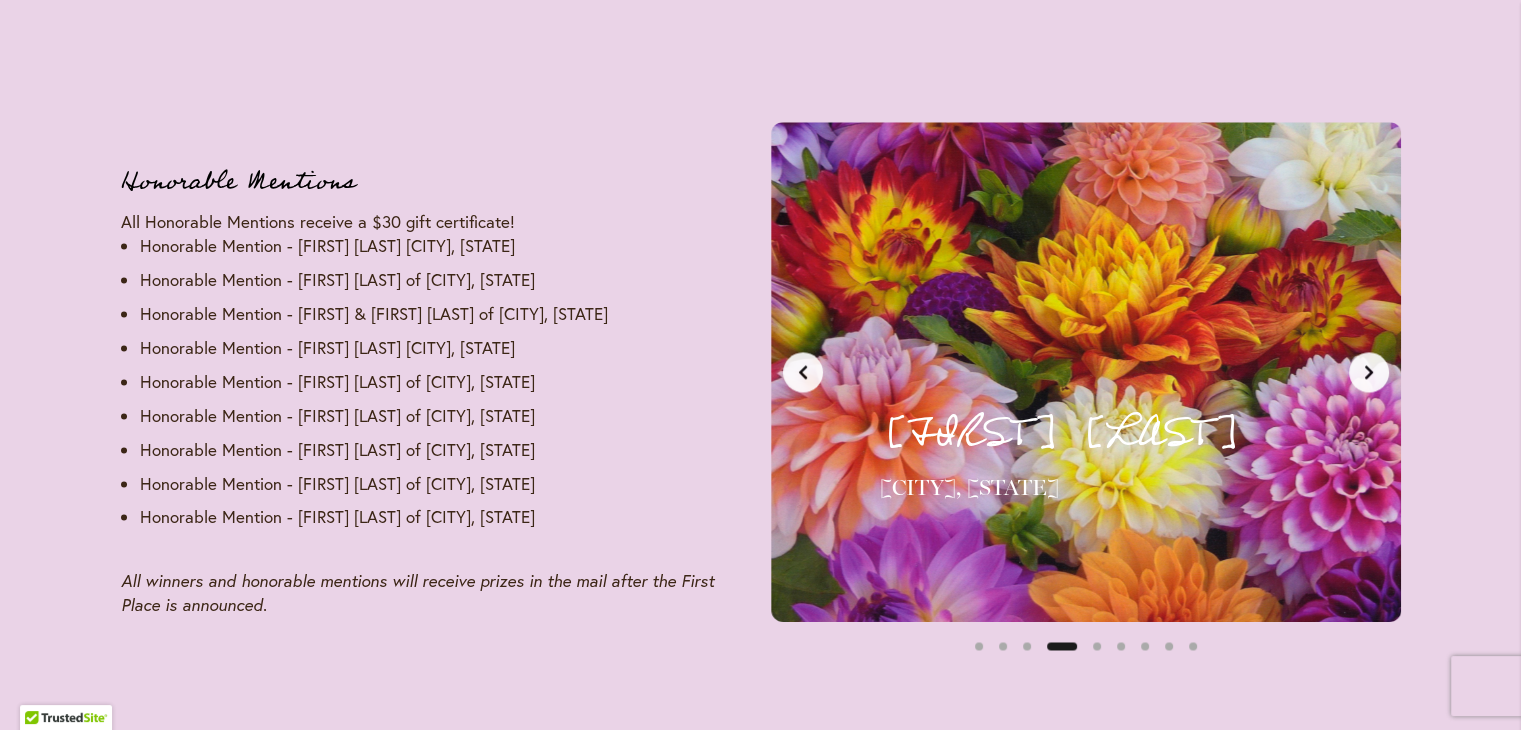 click at bounding box center [1369, 372] 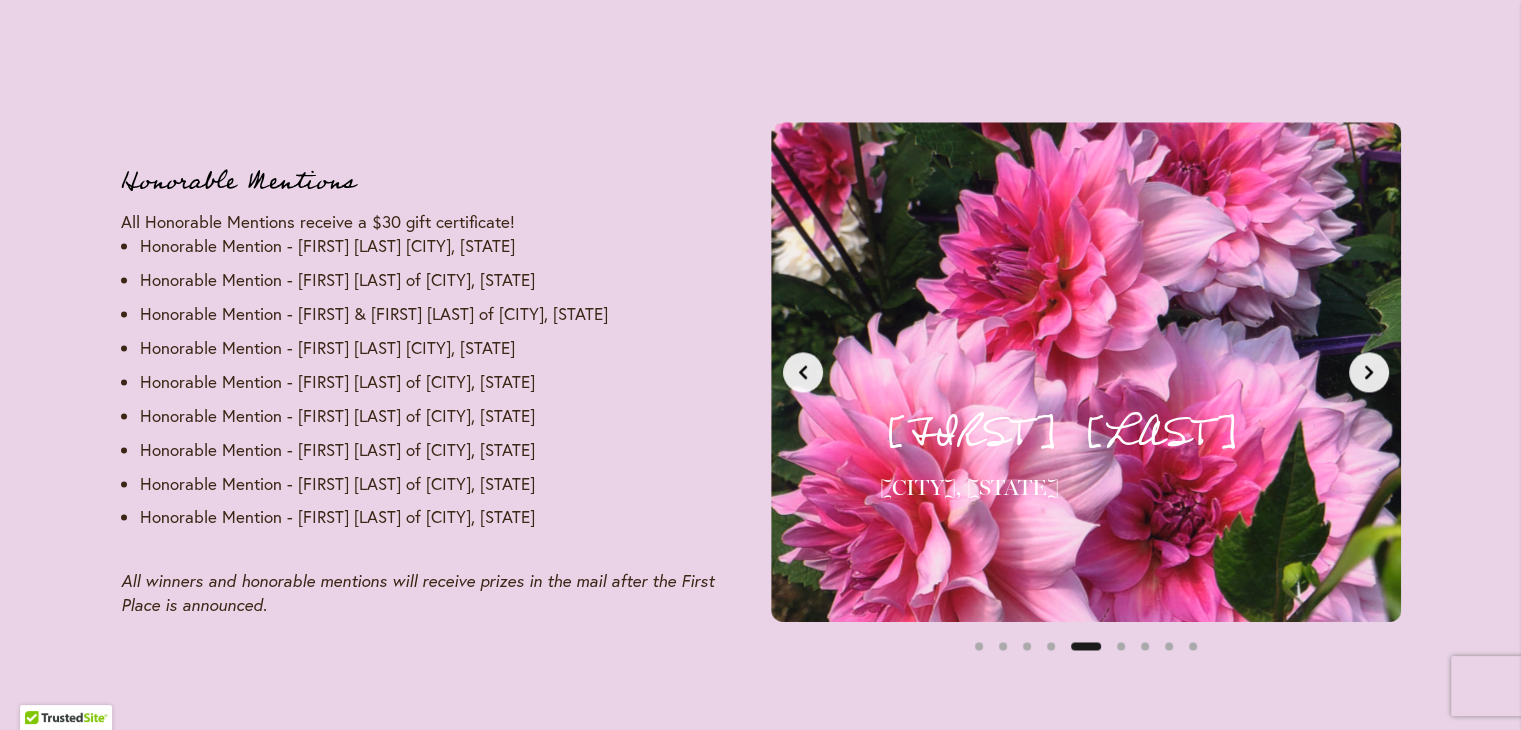 click at bounding box center (1369, 372) 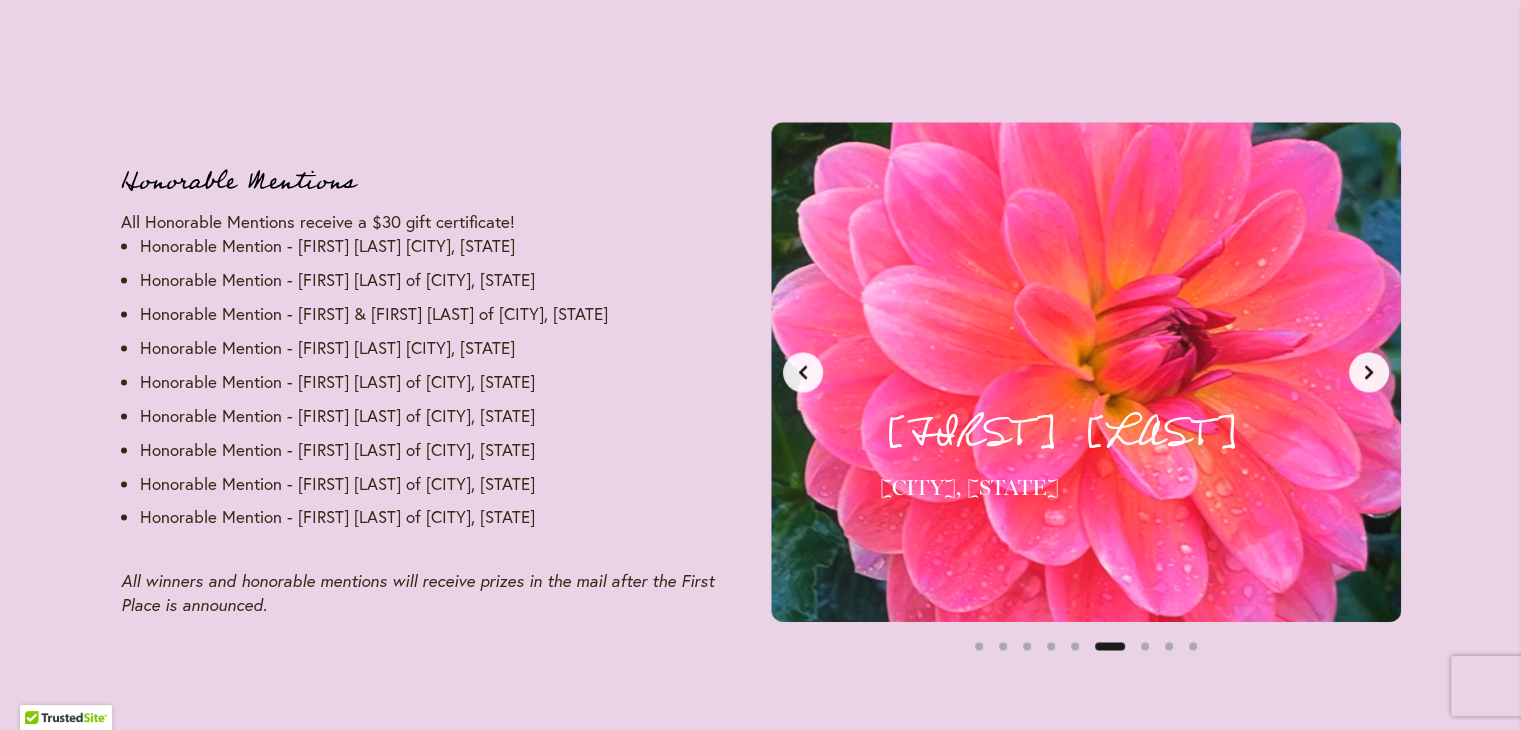 click 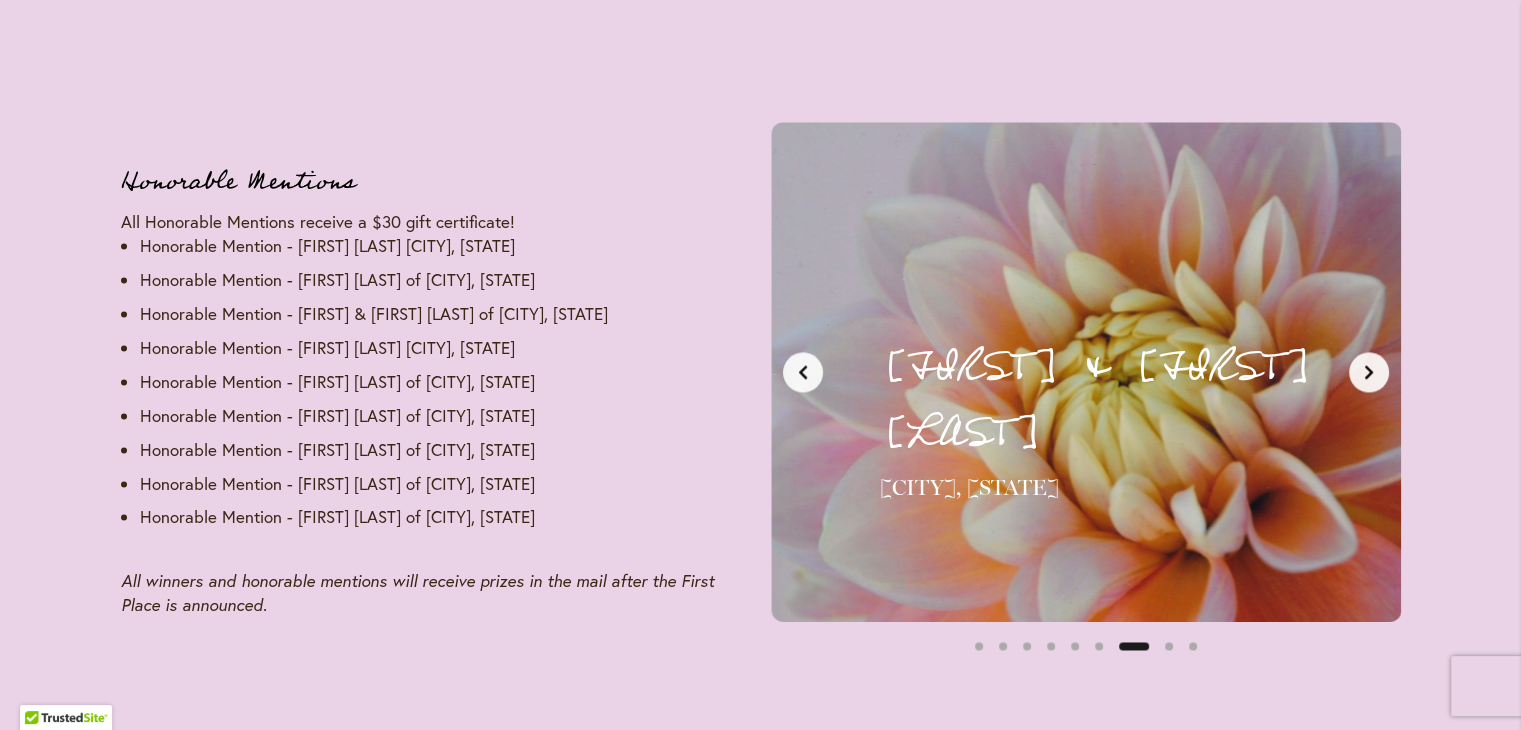 click 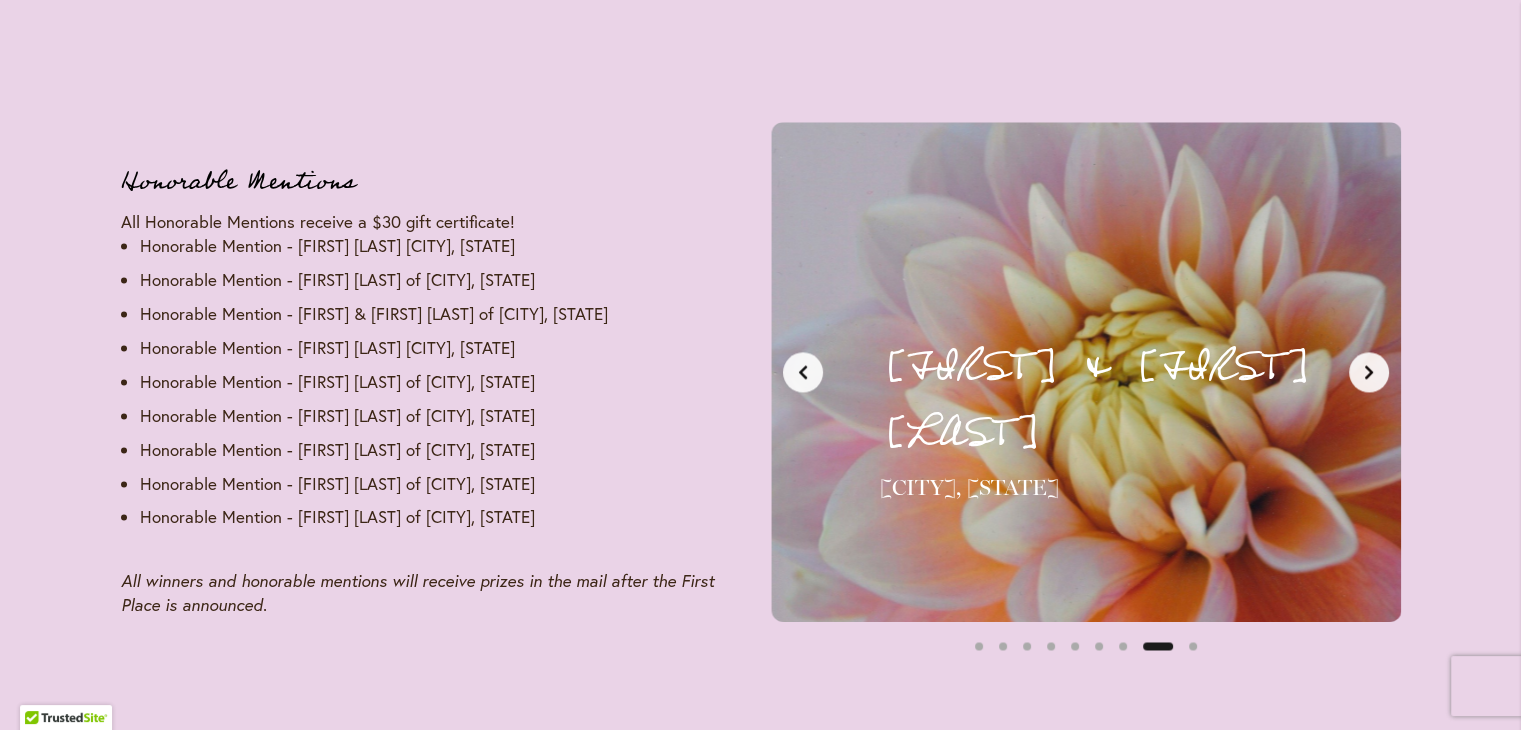 scroll, scrollTop: 0, scrollLeft: 4620, axis: horizontal 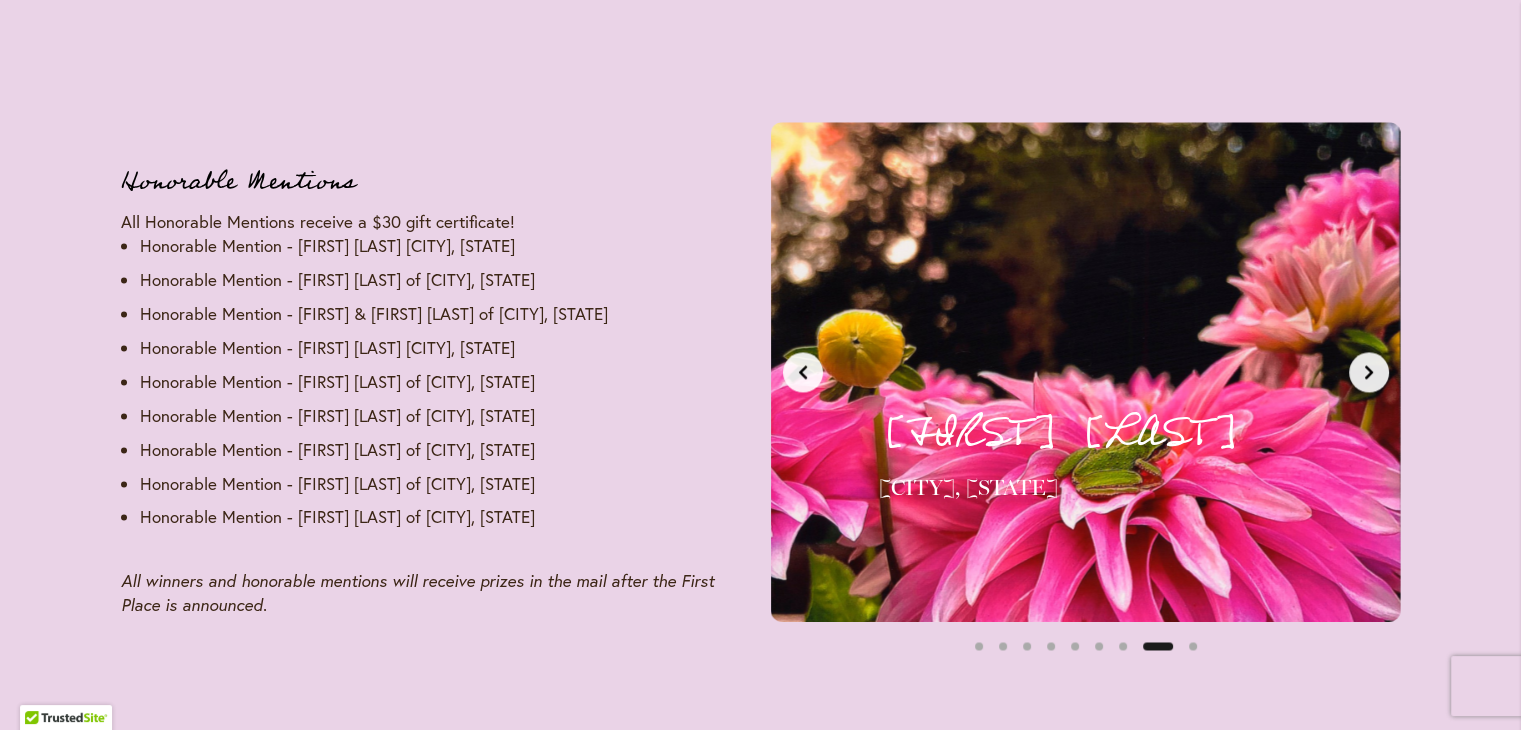 click 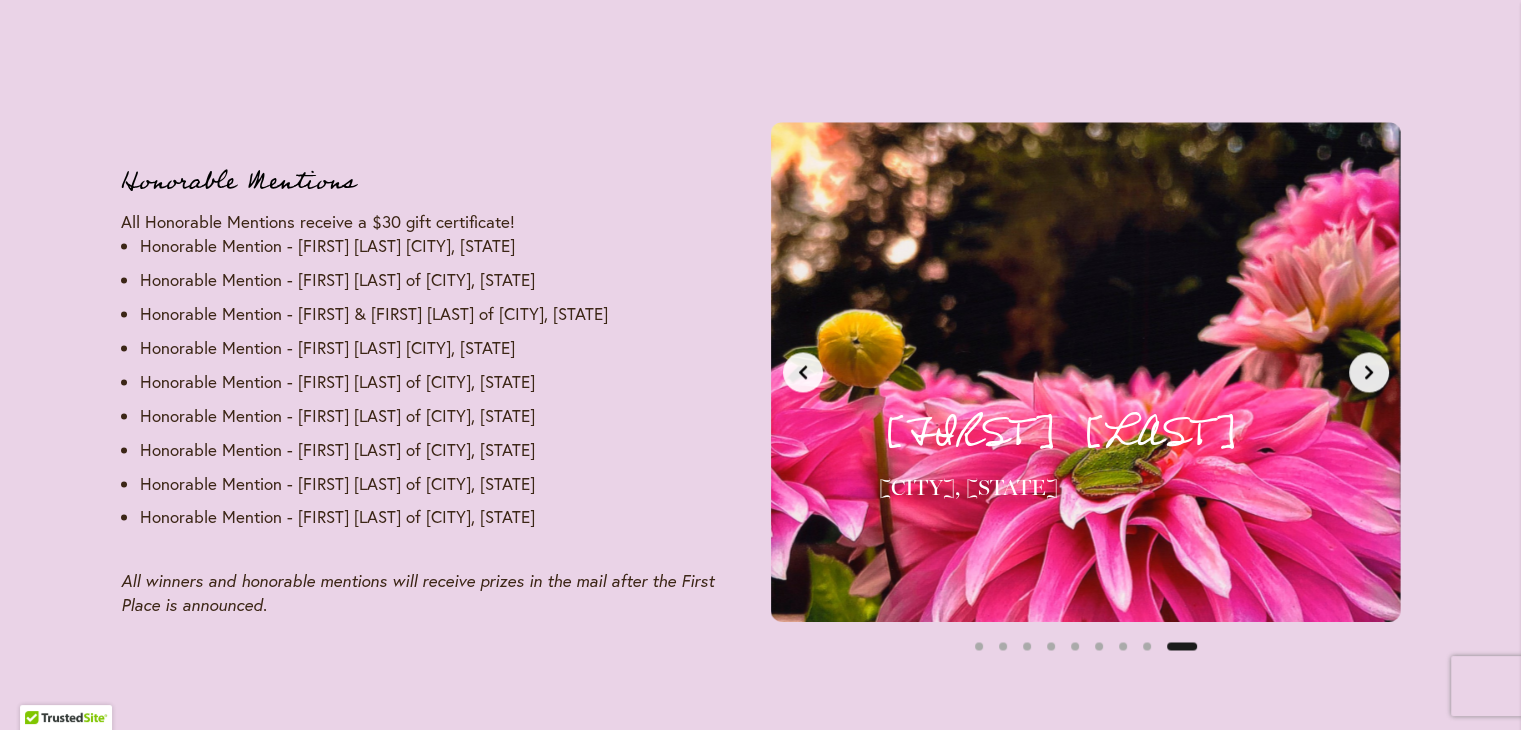 scroll, scrollTop: 0, scrollLeft: 5280, axis: horizontal 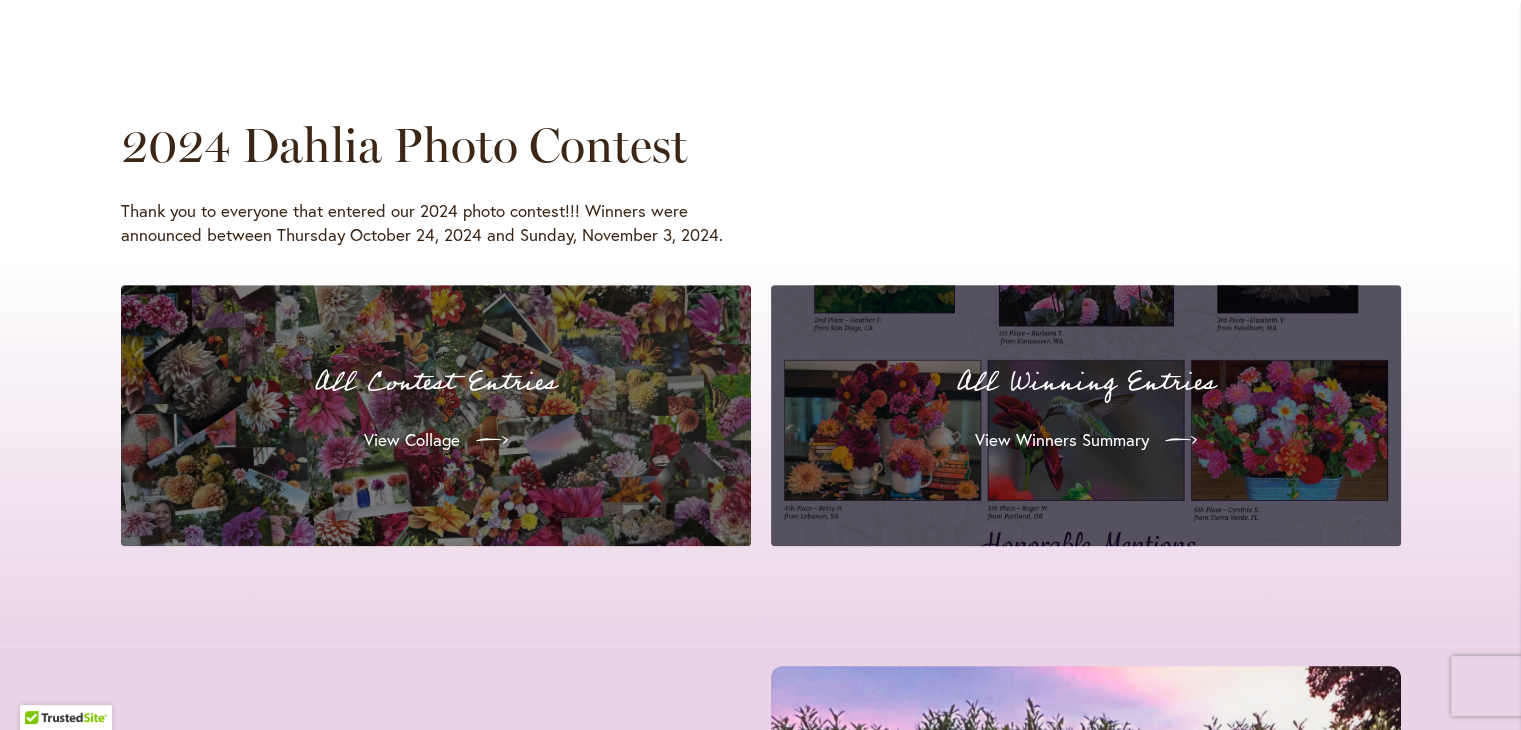 click on "All Contest Entries
View Collage" at bounding box center (436, 415) 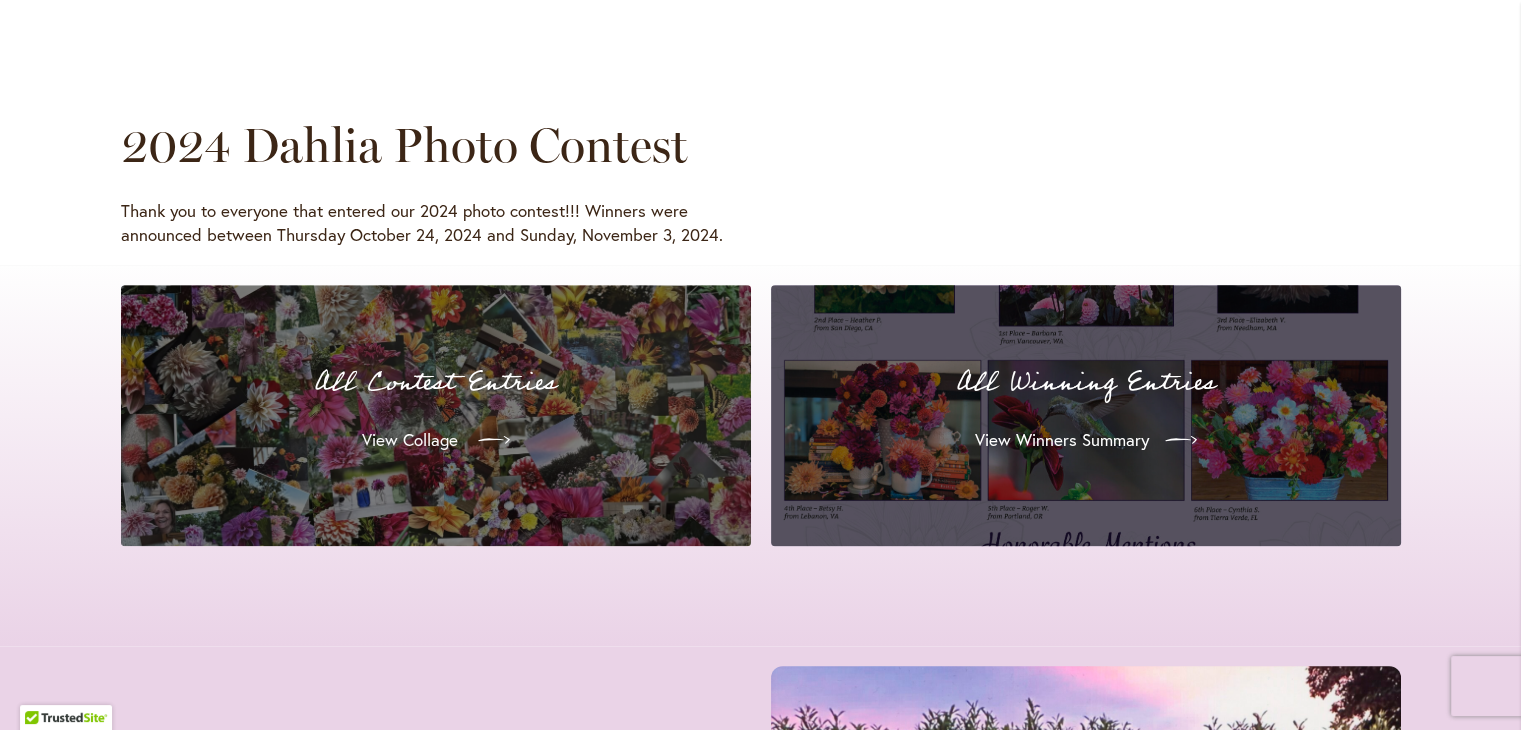 click on "View Collage" at bounding box center [410, 440] 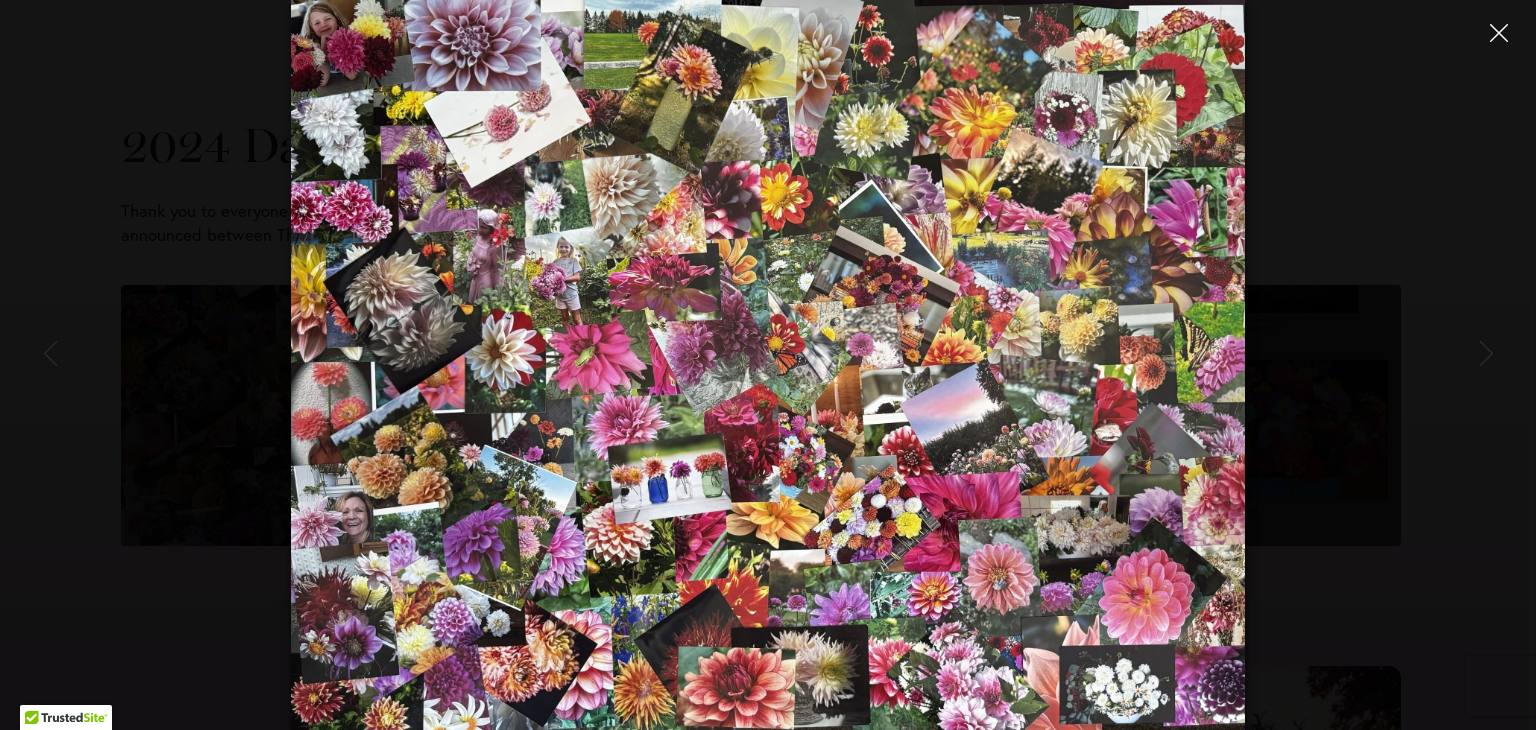 click at bounding box center (1498, 32) 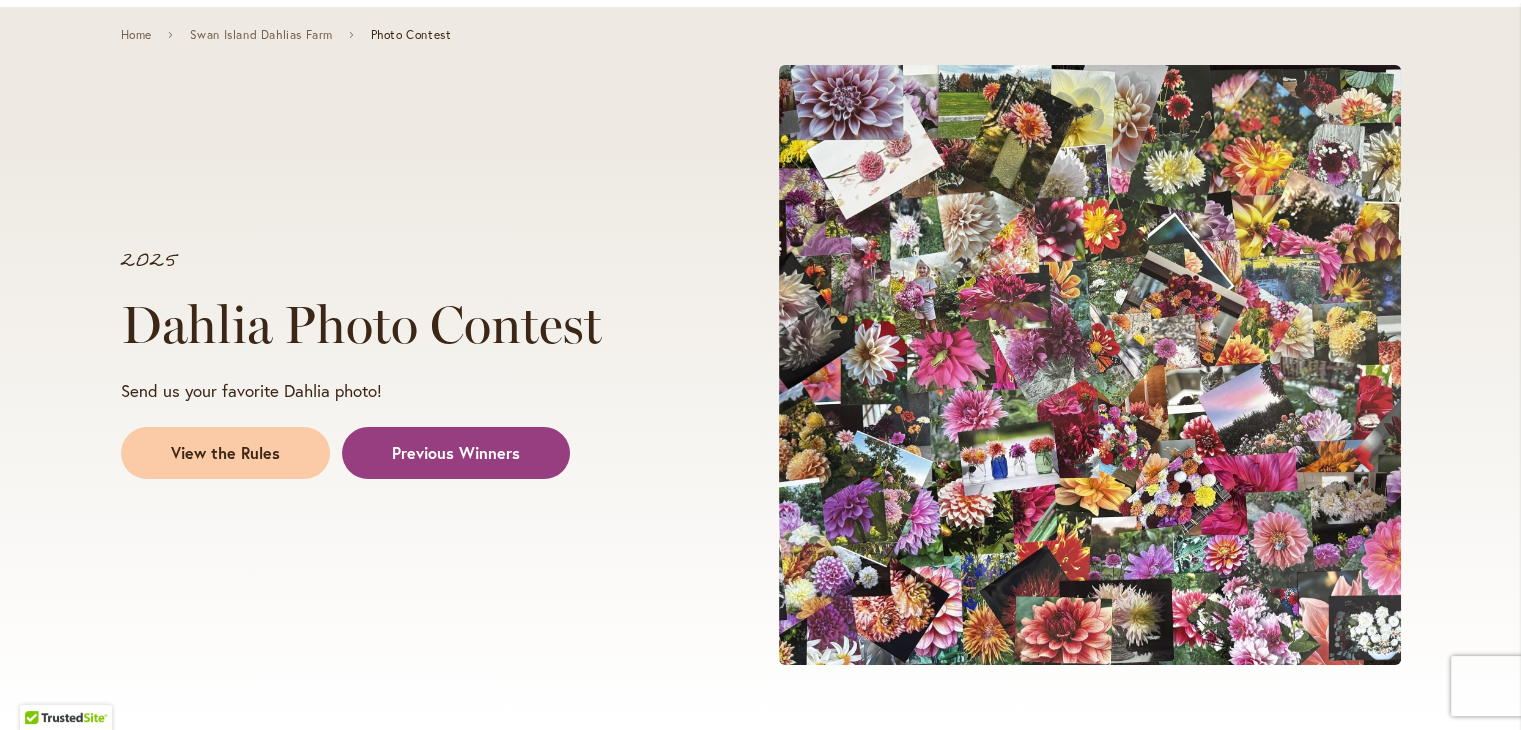 scroll, scrollTop: 0, scrollLeft: 0, axis: both 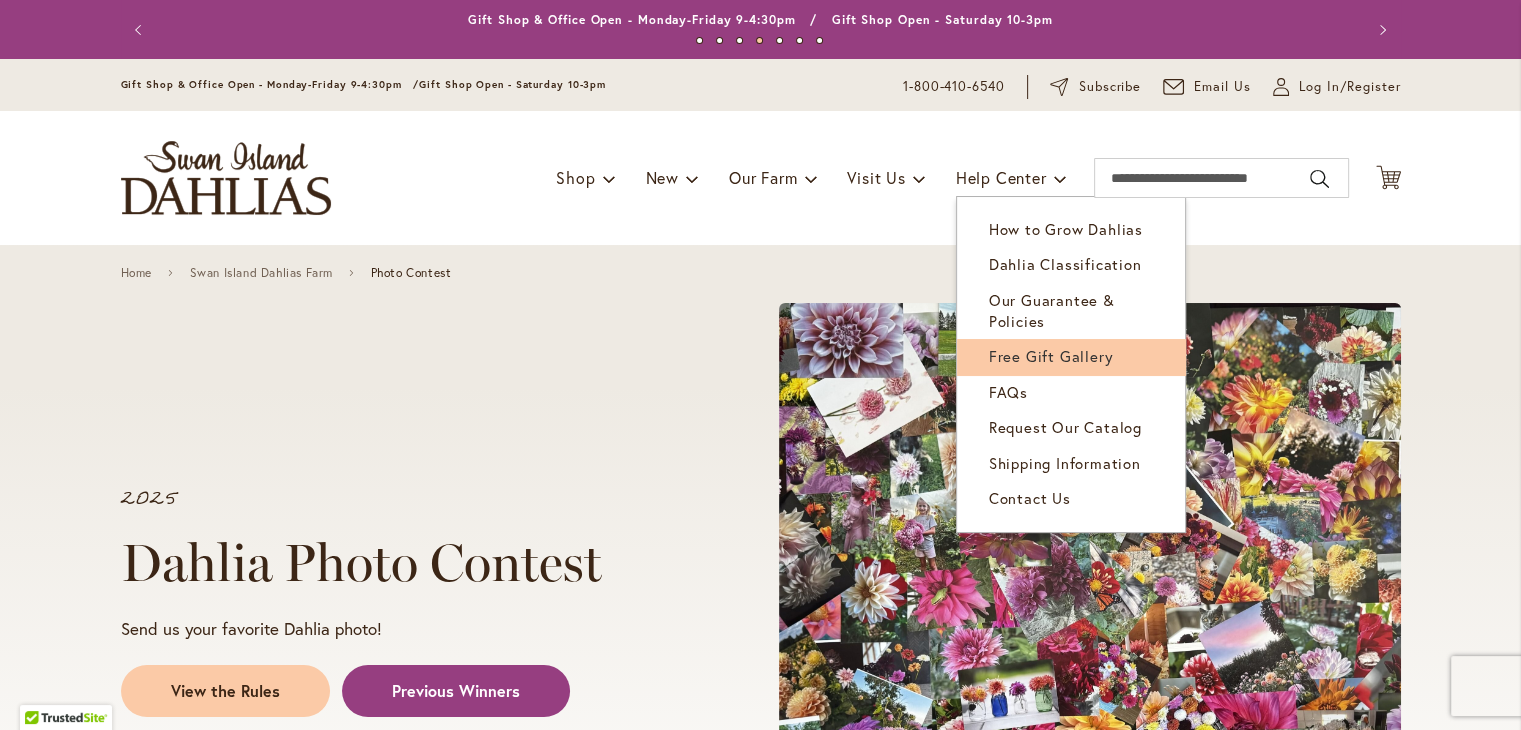 click on "Free Gift Gallery" at bounding box center [1051, 356] 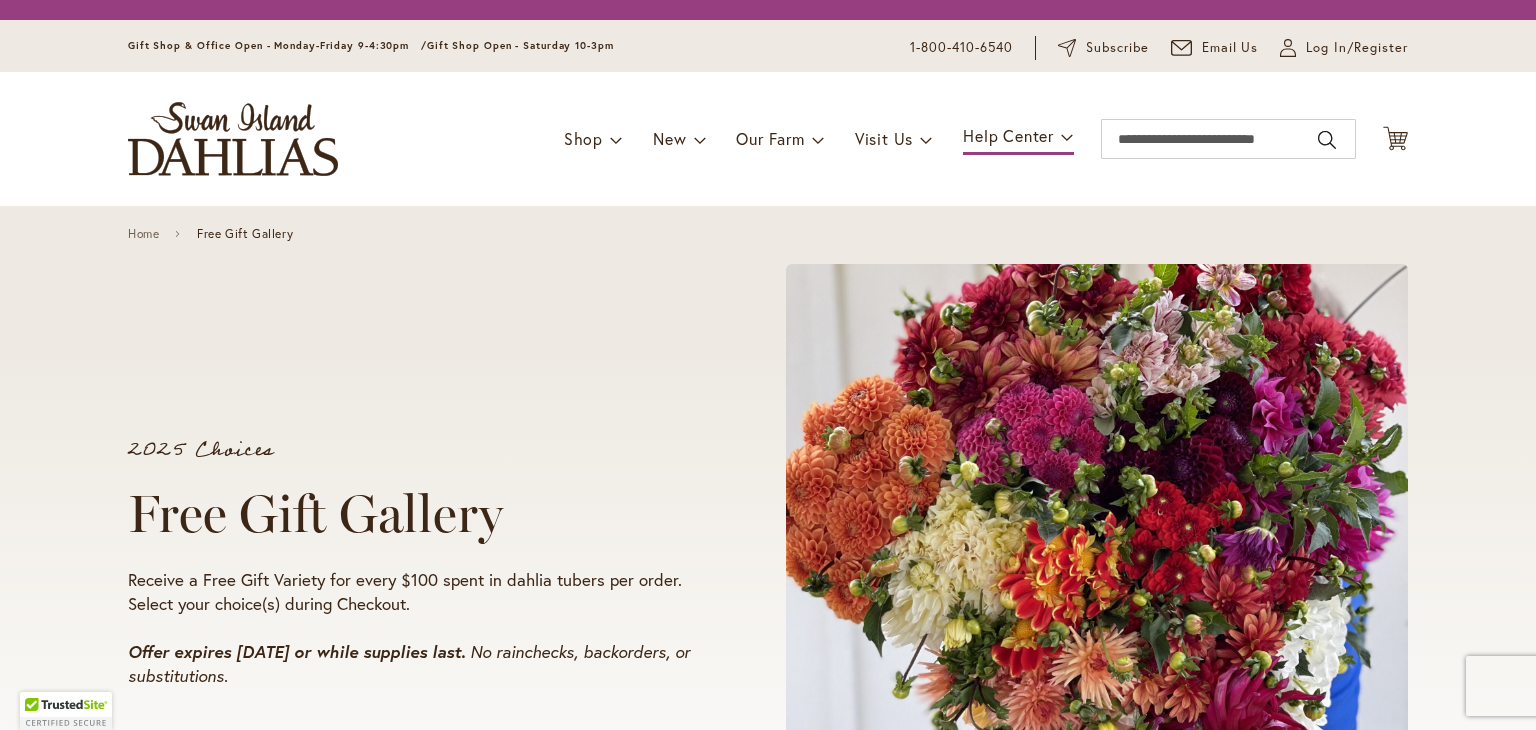scroll, scrollTop: 0, scrollLeft: 0, axis: both 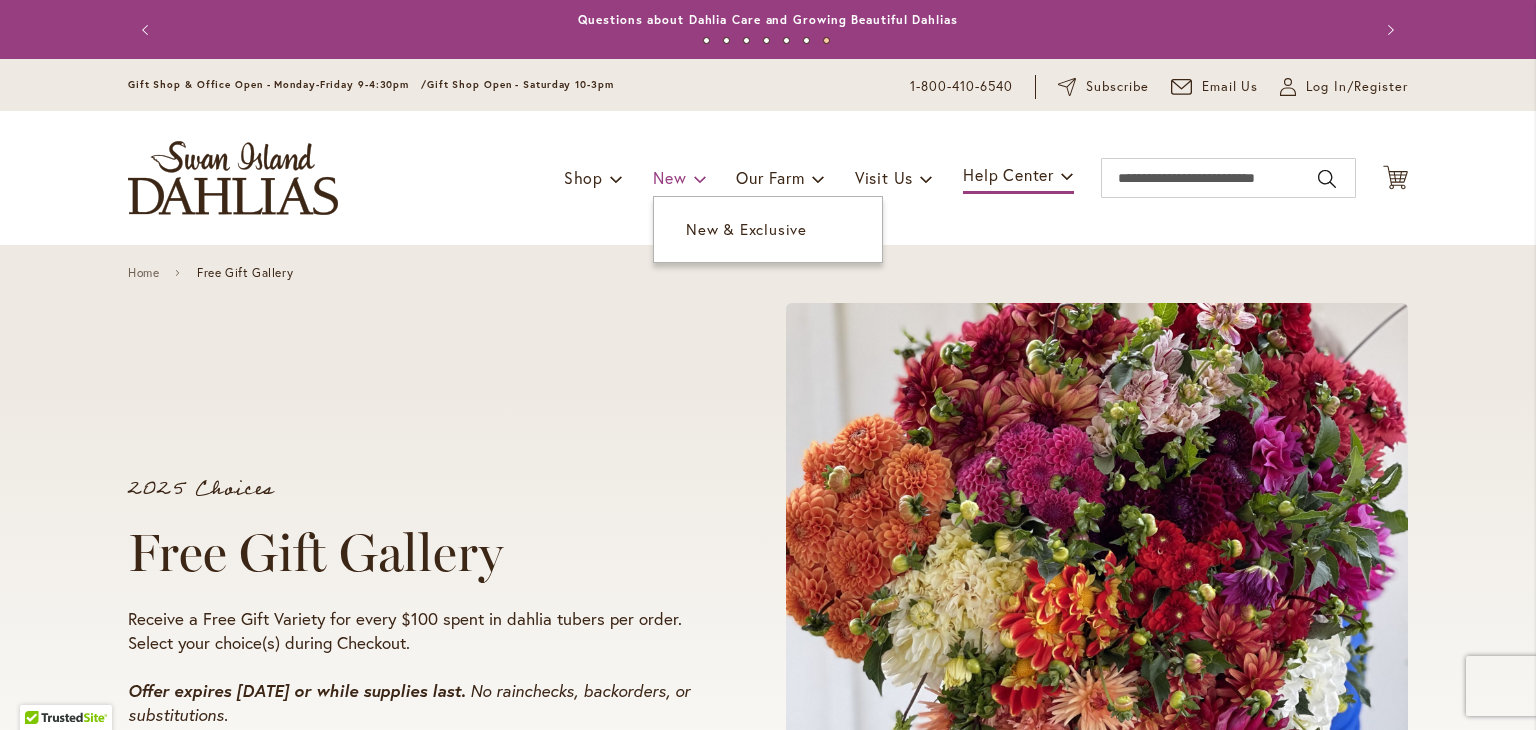 click on "New" at bounding box center [669, 177] 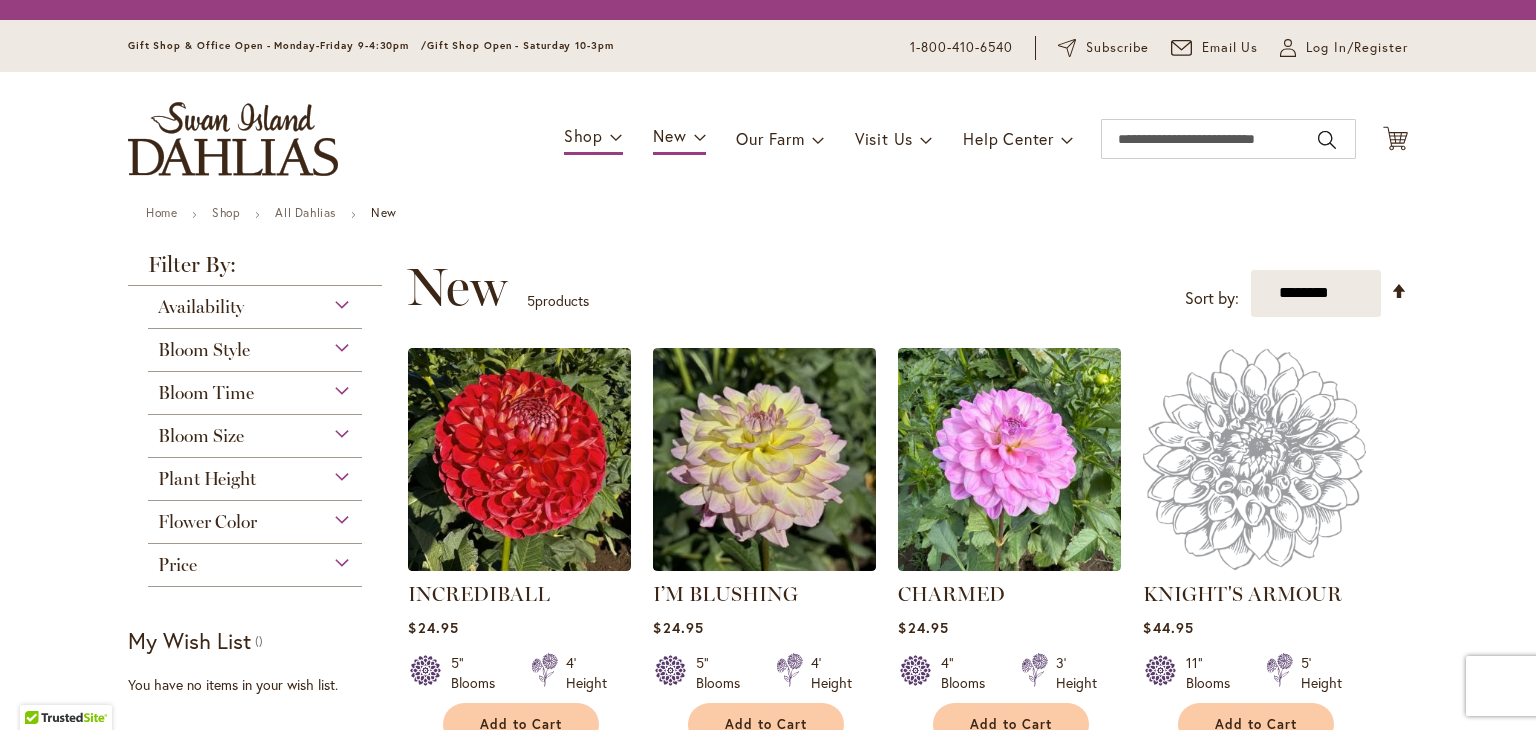 scroll, scrollTop: 0, scrollLeft: 0, axis: both 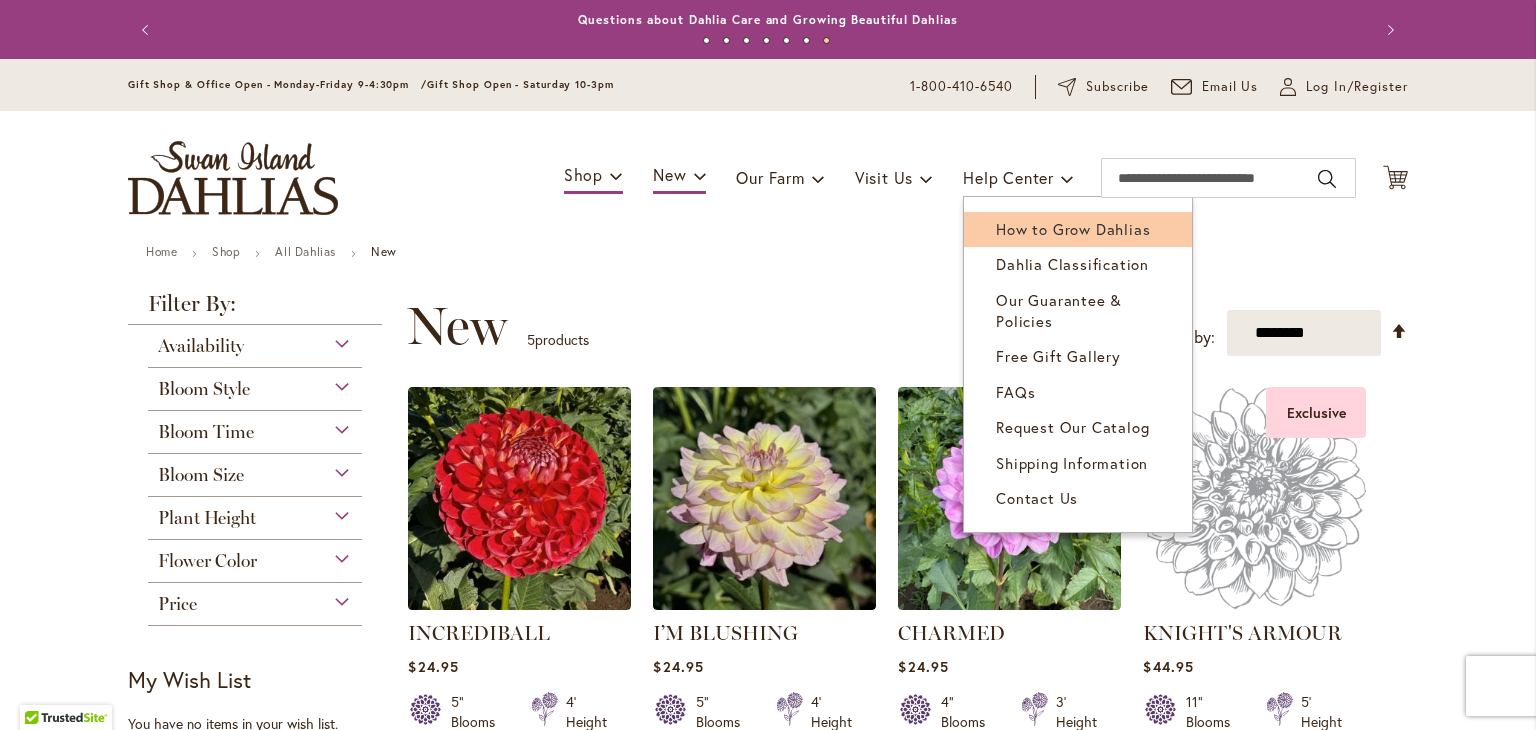 click on "How to Grow Dahlias" at bounding box center (1073, 229) 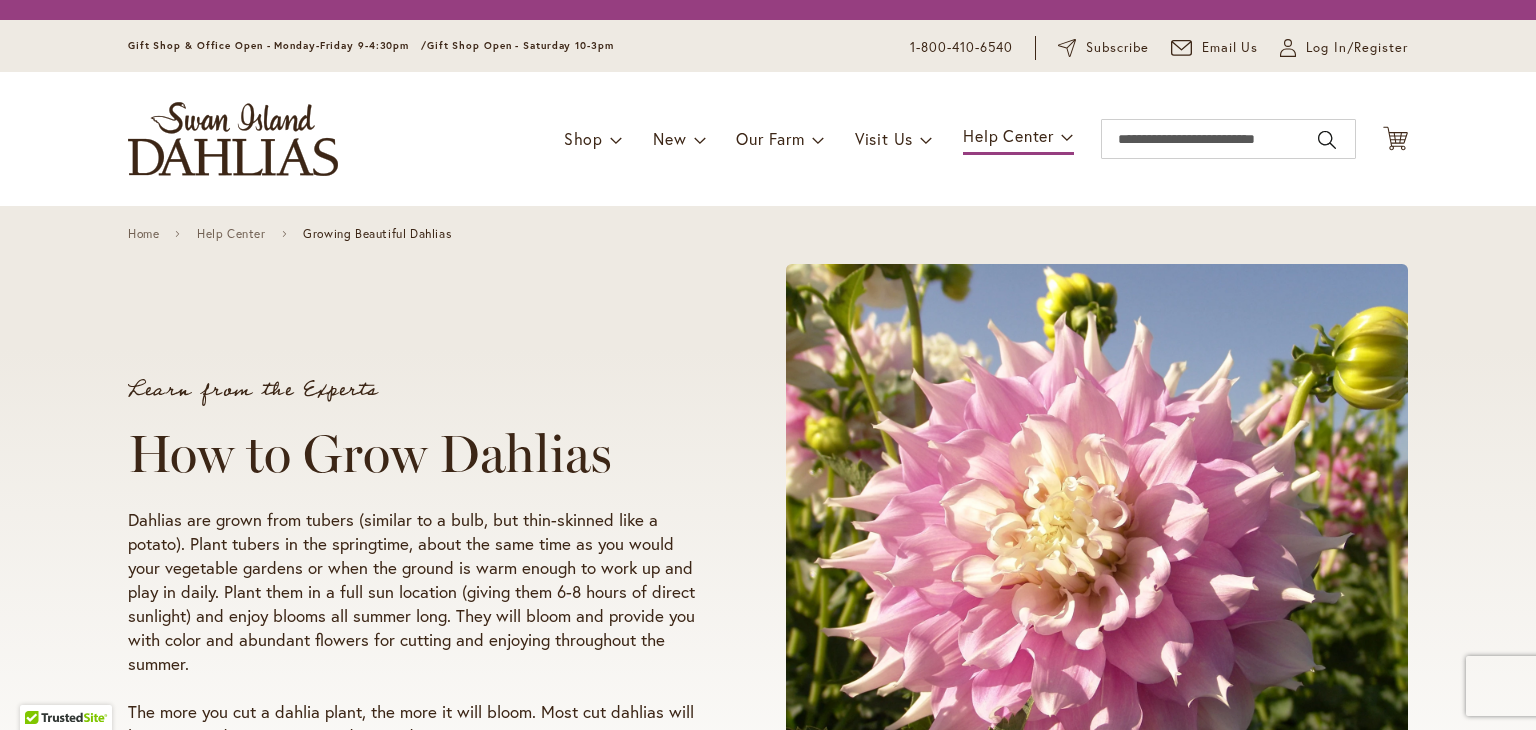 scroll, scrollTop: 0, scrollLeft: 0, axis: both 